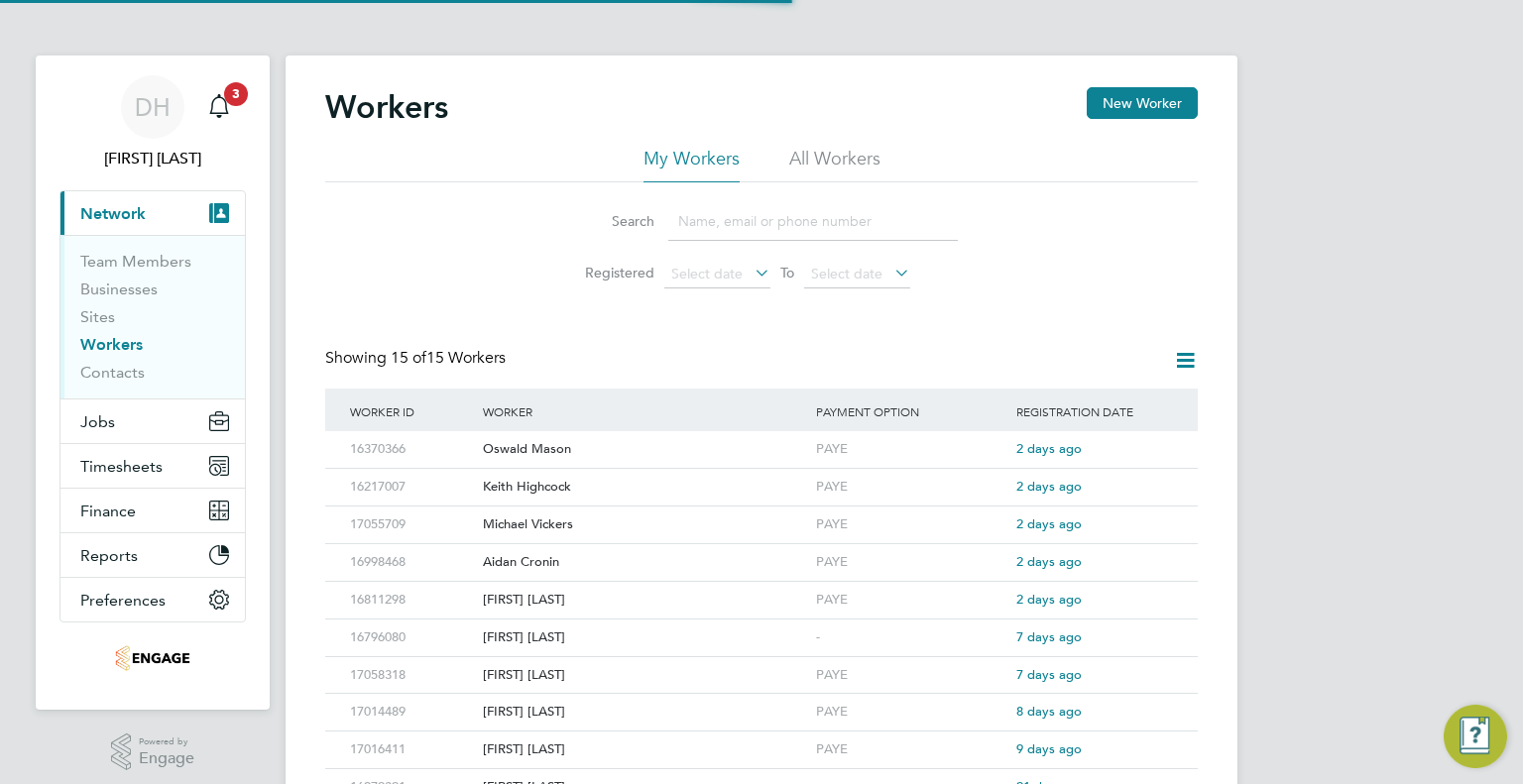 scroll, scrollTop: 0, scrollLeft: 0, axis: both 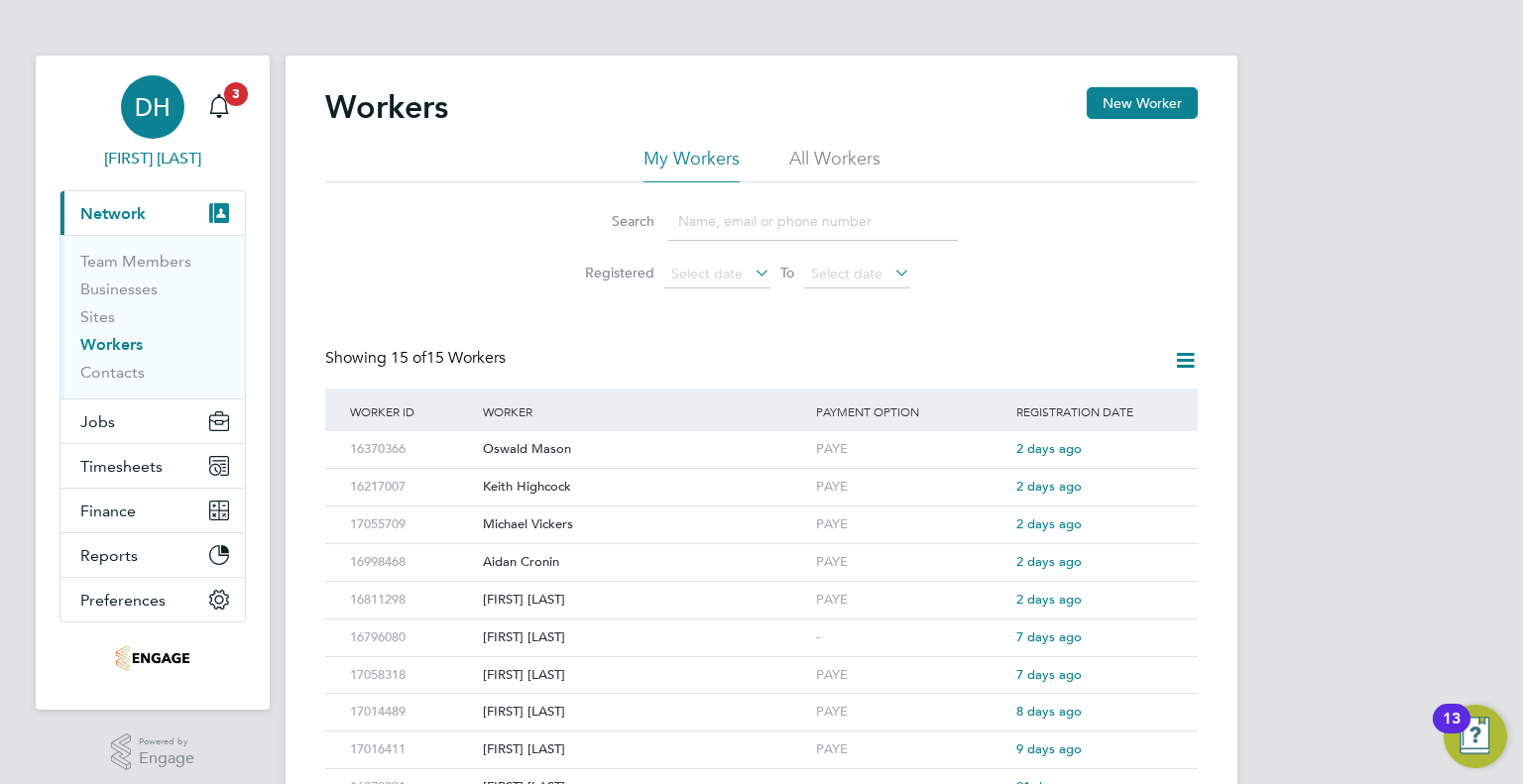 click on "[INITIALS] [FIRST] [LAST]" at bounding box center [153, 123] 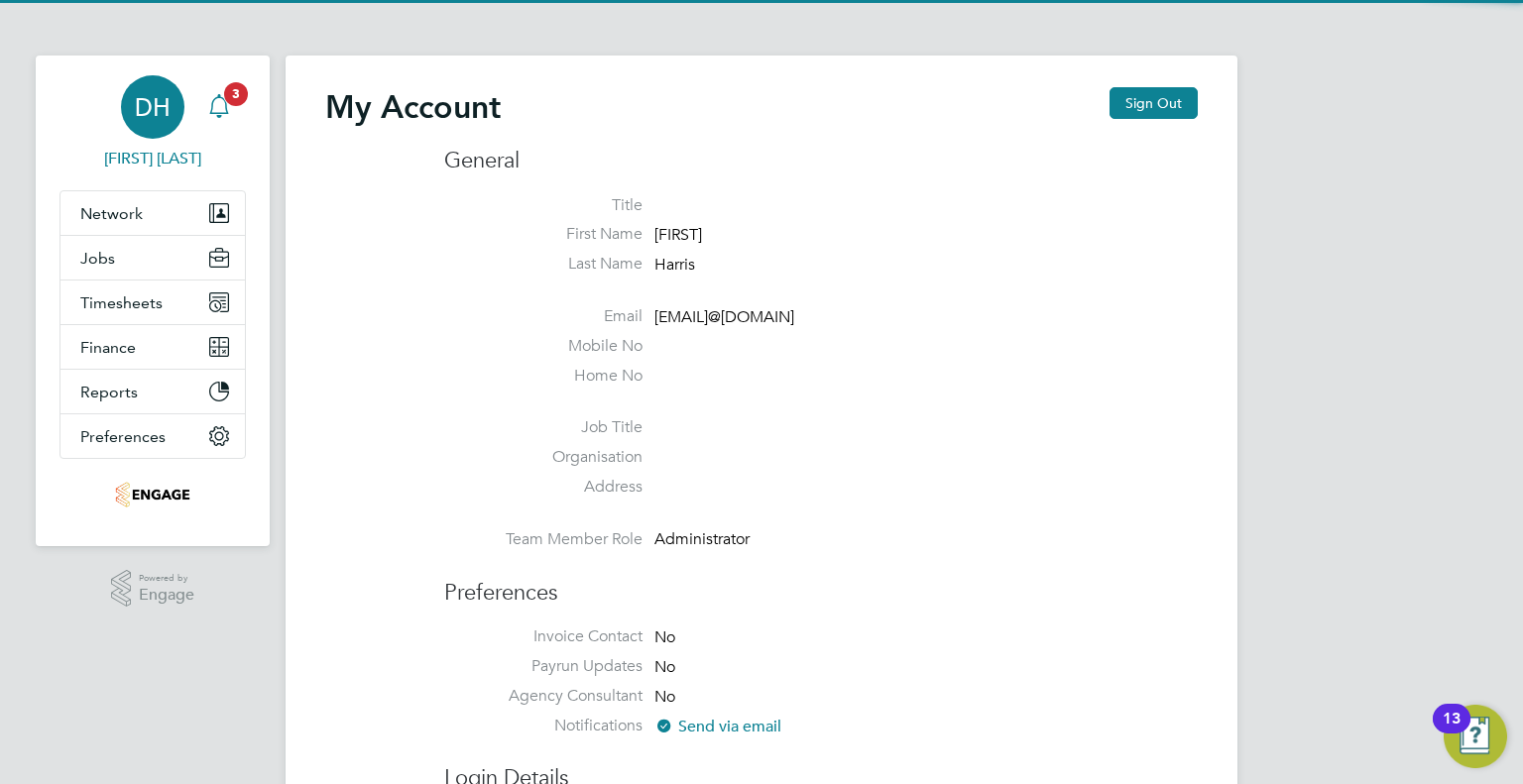 click on "3" at bounding box center (236, 94) 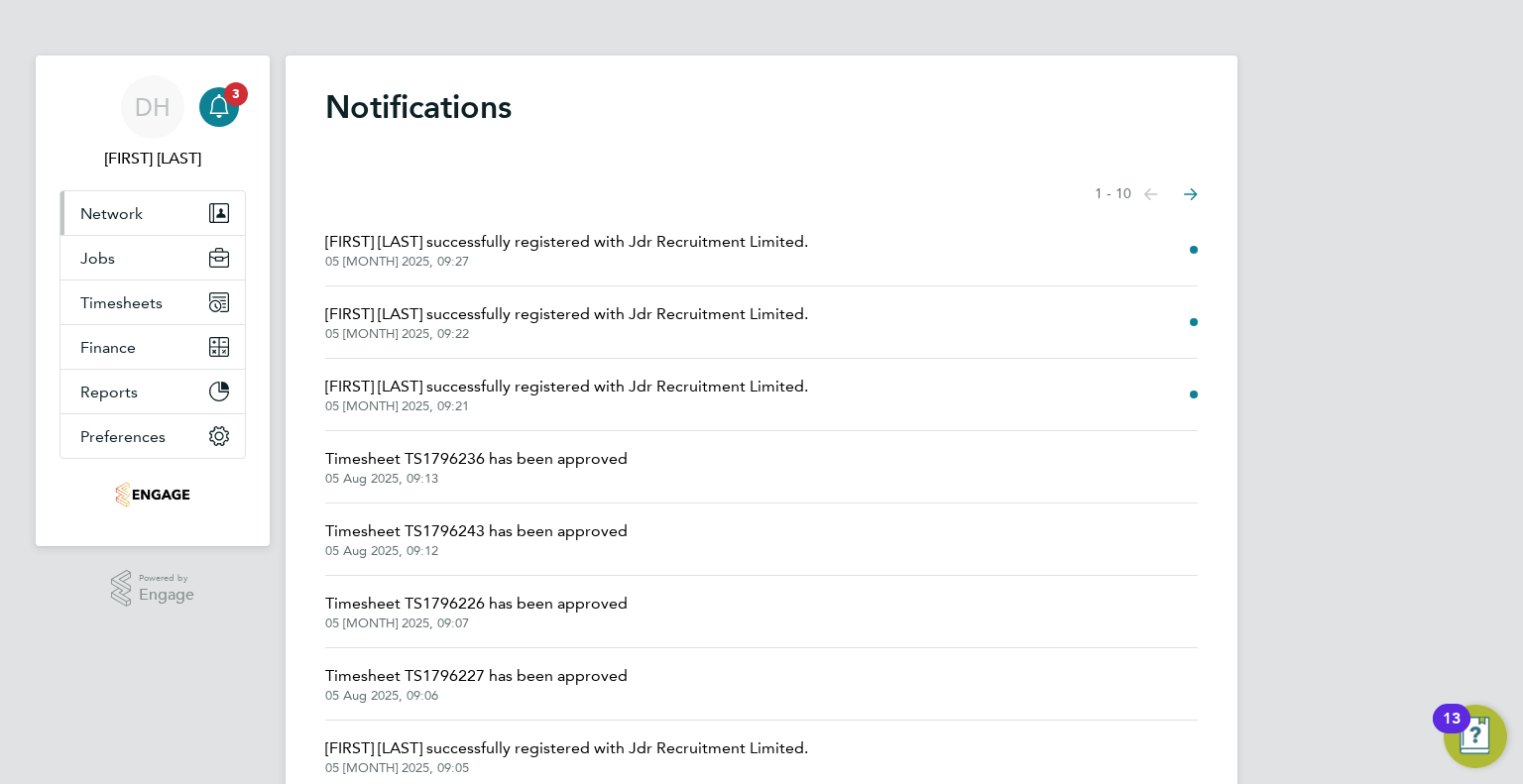 click on "Network" at bounding box center [153, 213] 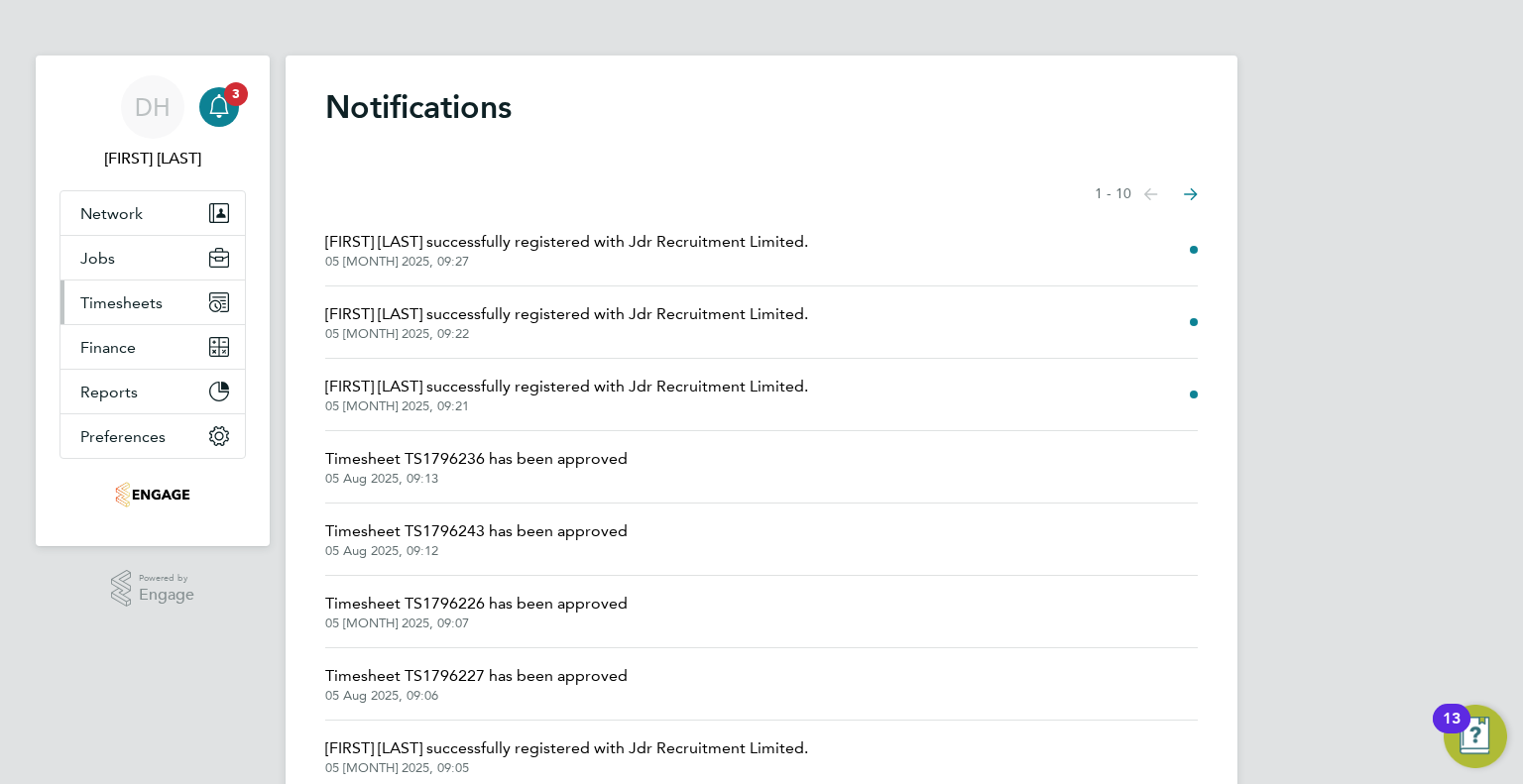 click on "Timesheets" at bounding box center (121, 302) 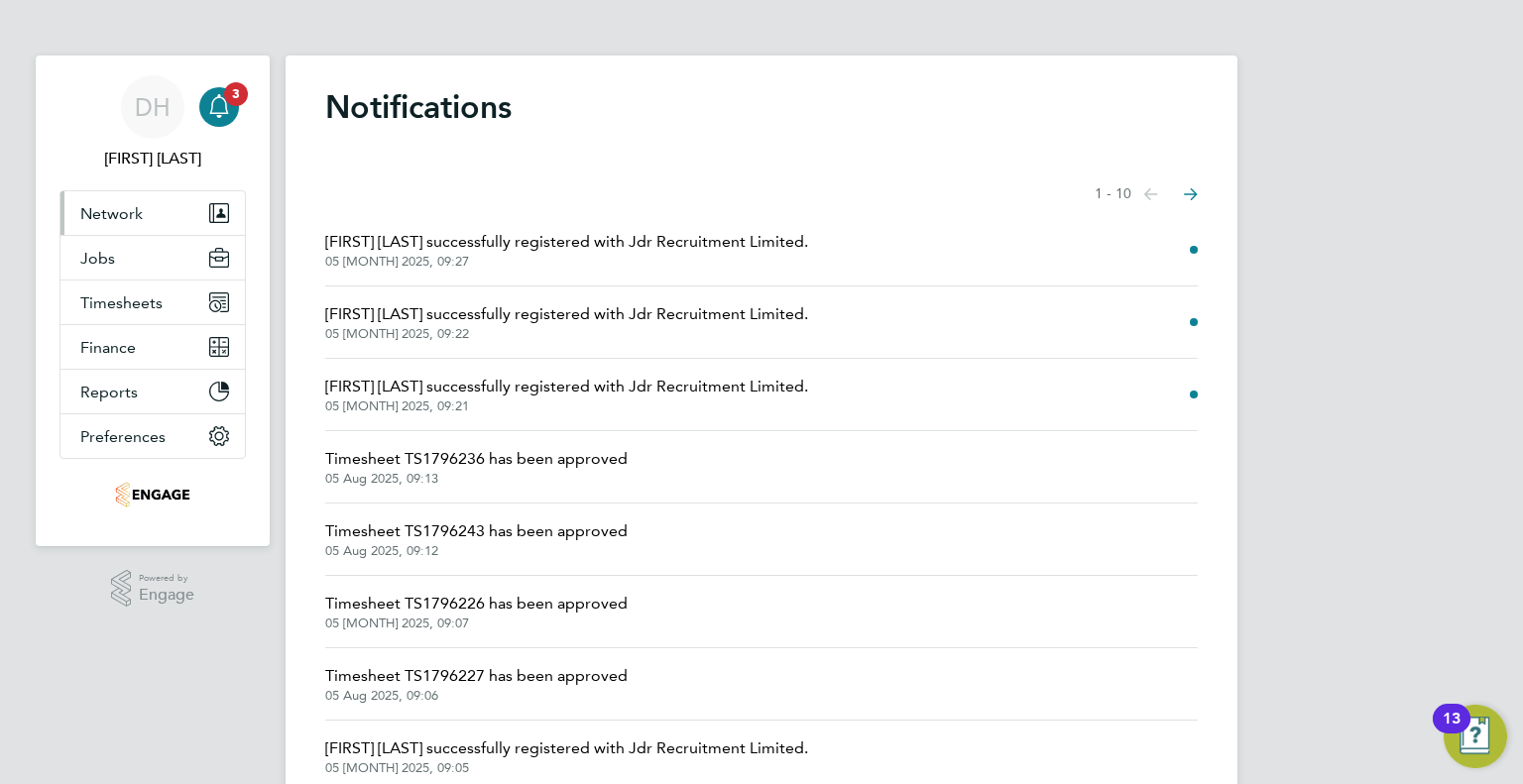 click on "Network" at bounding box center [111, 213] 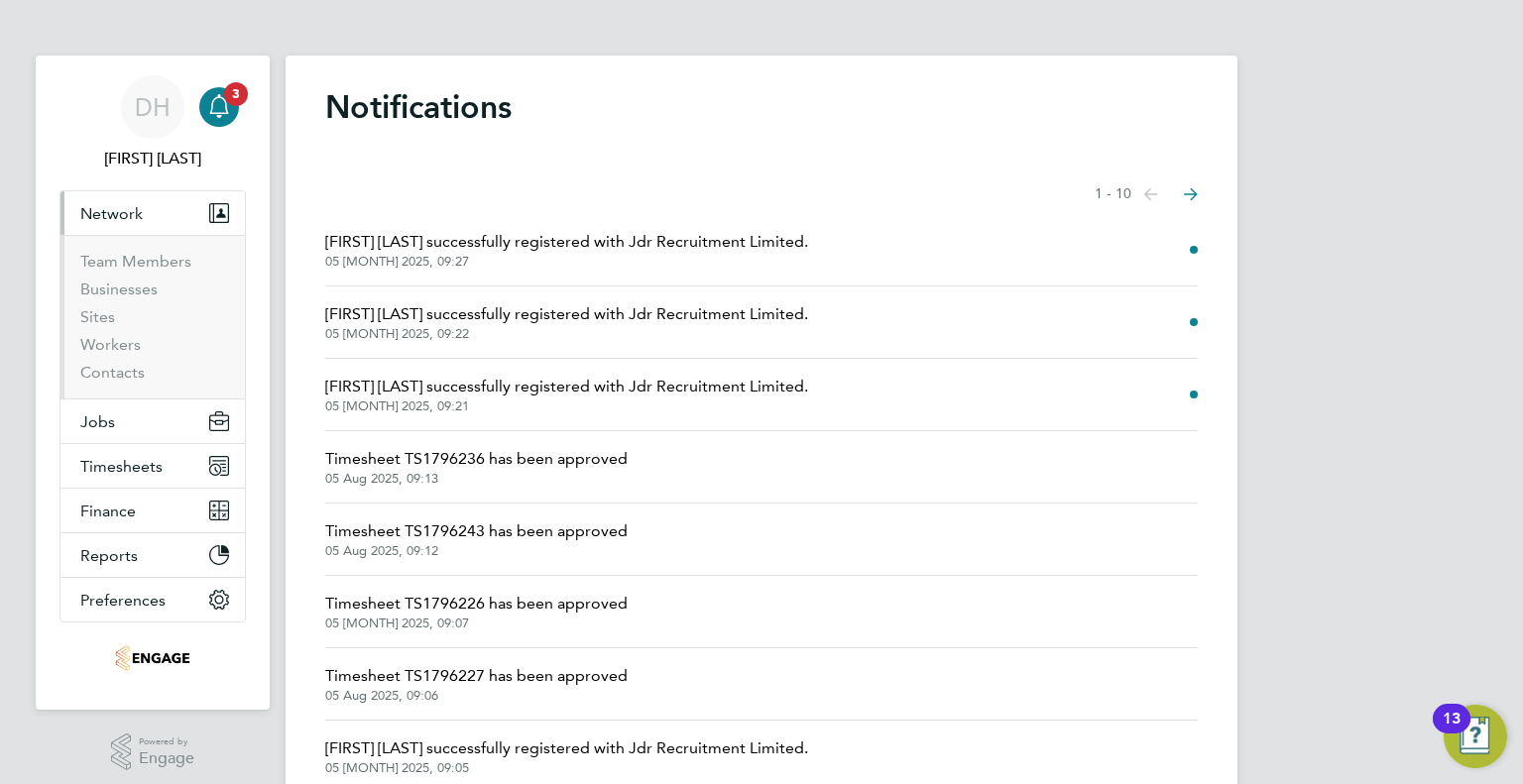 click on "Team Members" at bounding box center (155, 266) 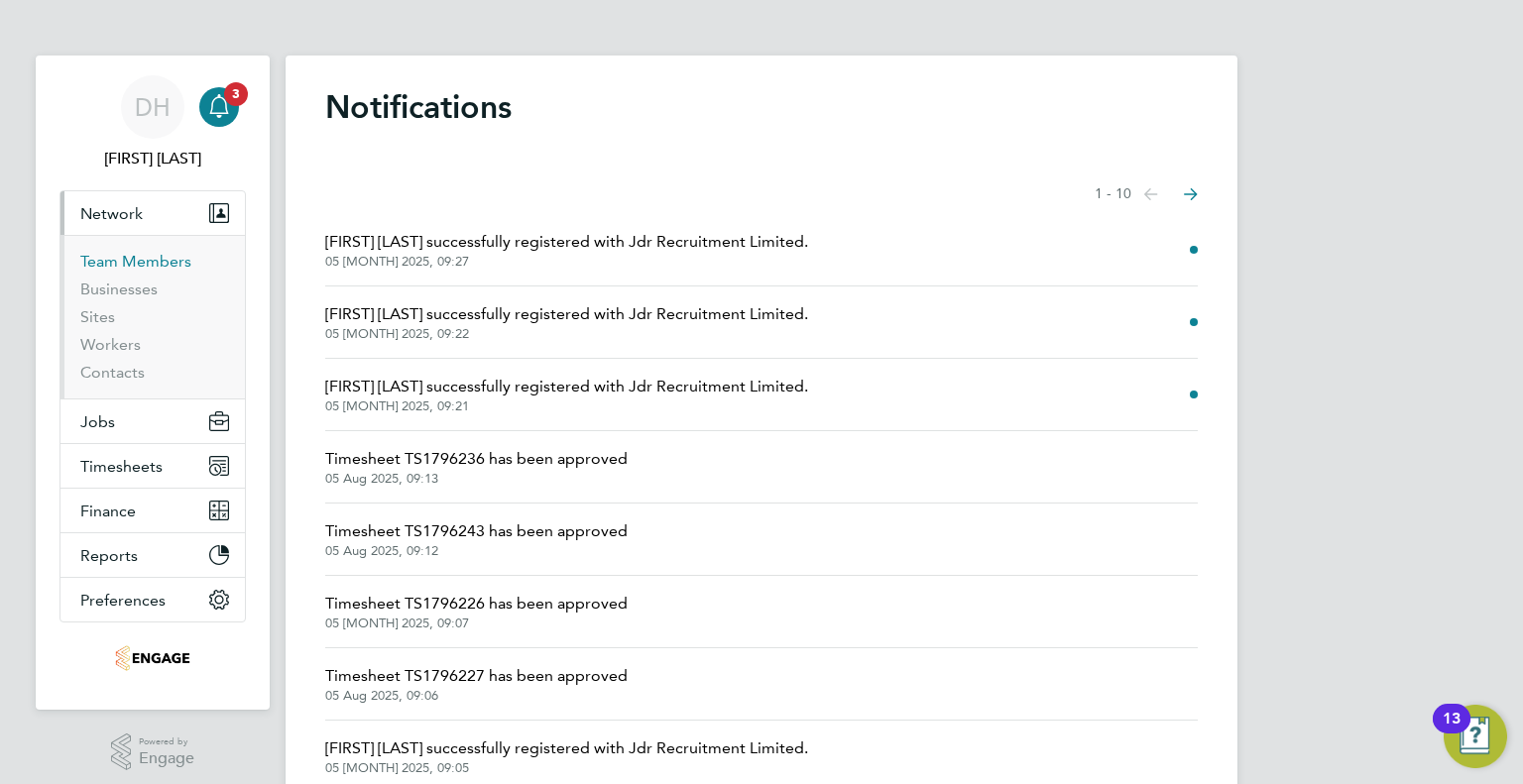 click on "Team Members" at bounding box center (136, 261) 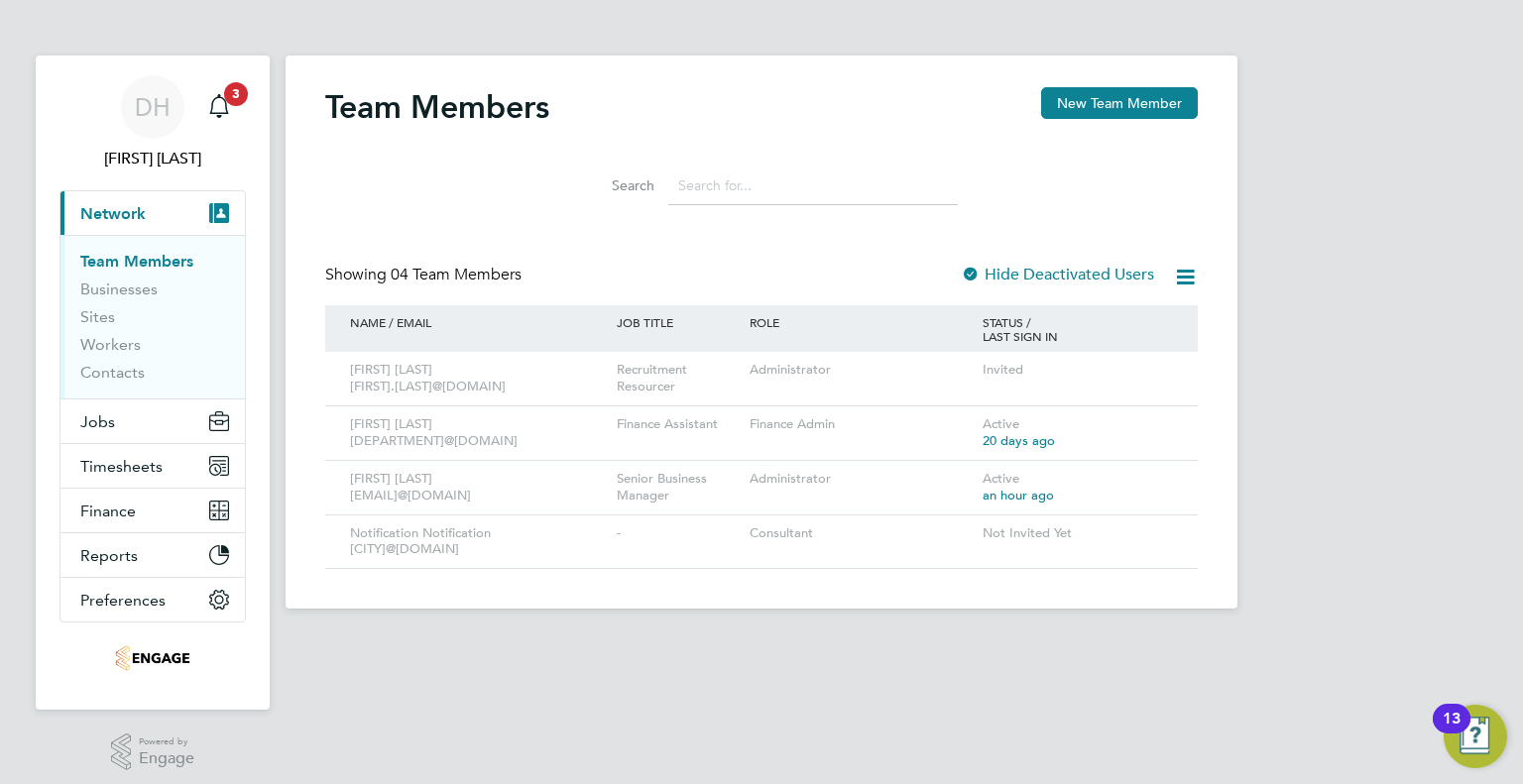 click 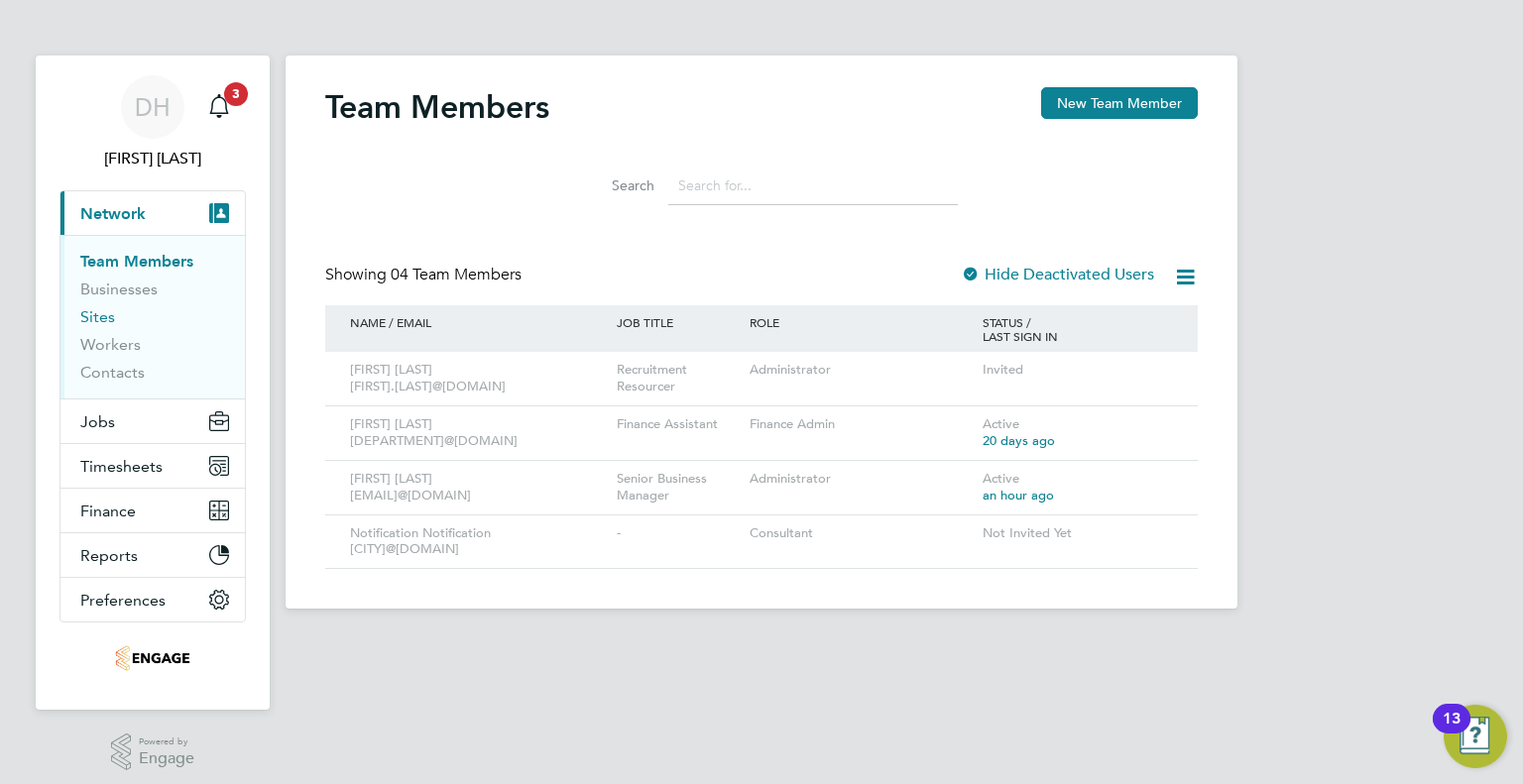 click on "Sites" at bounding box center [97, 316] 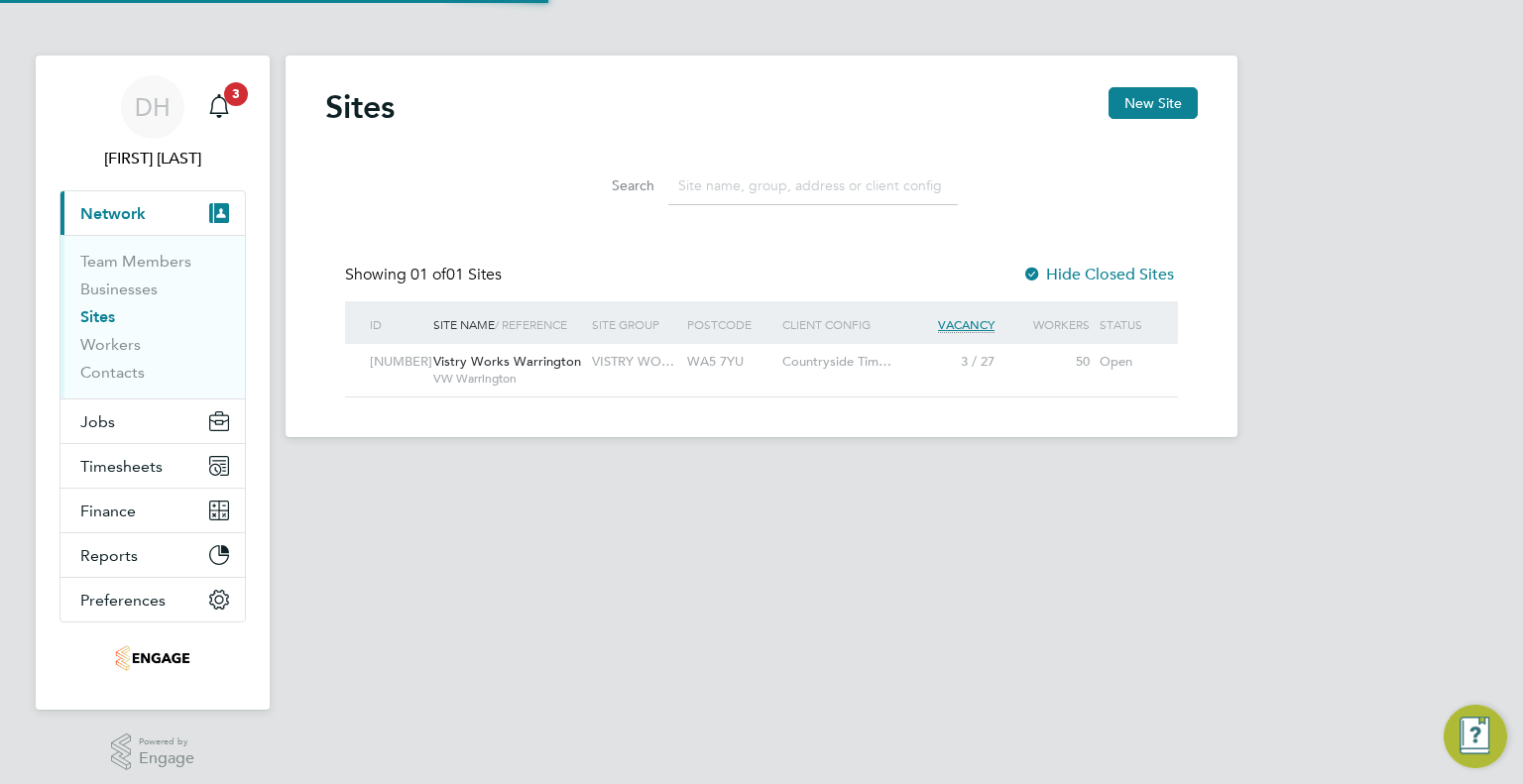 scroll, scrollTop: 10, scrollLeft: 10, axis: both 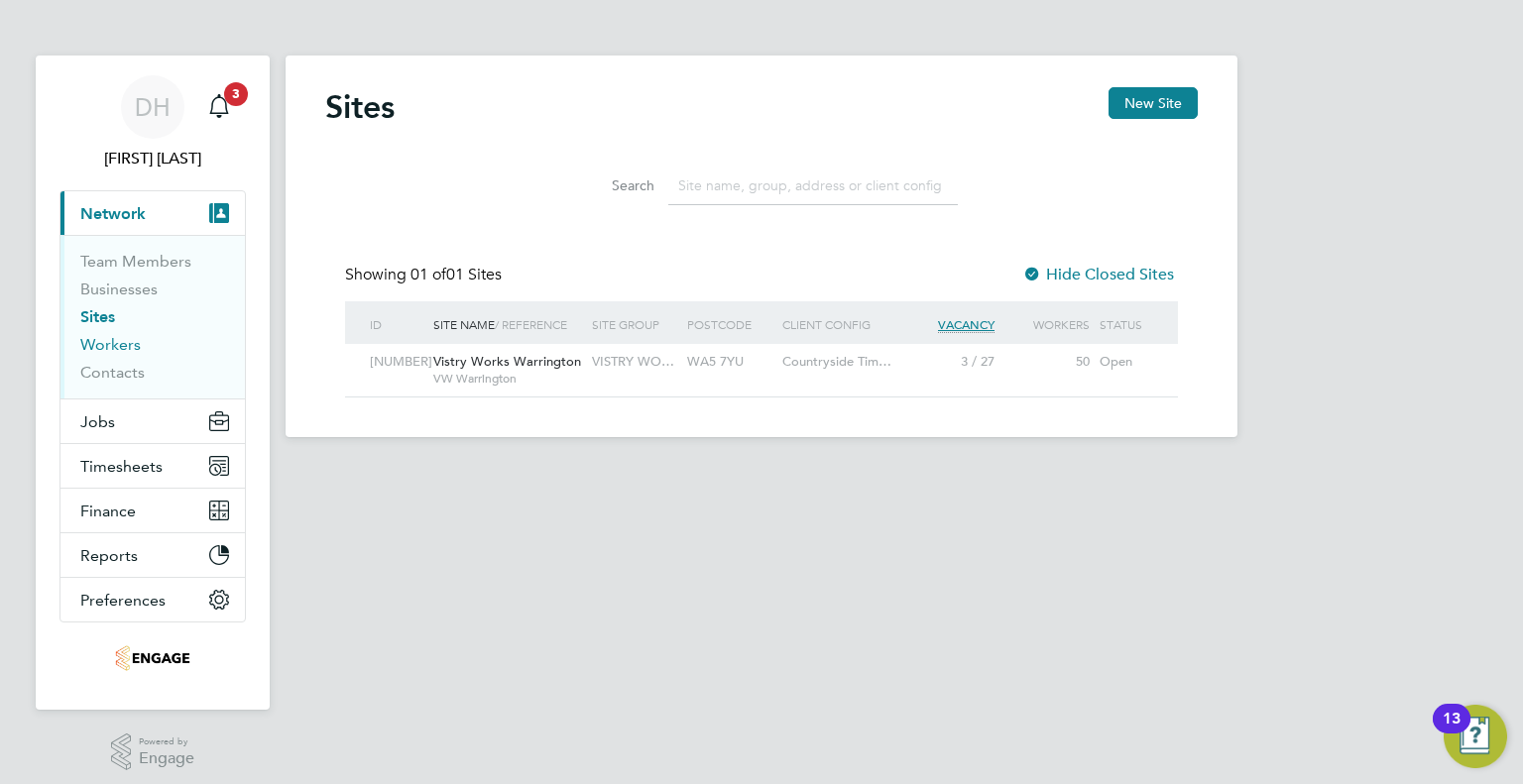 click on "Workers" at bounding box center (110, 344) 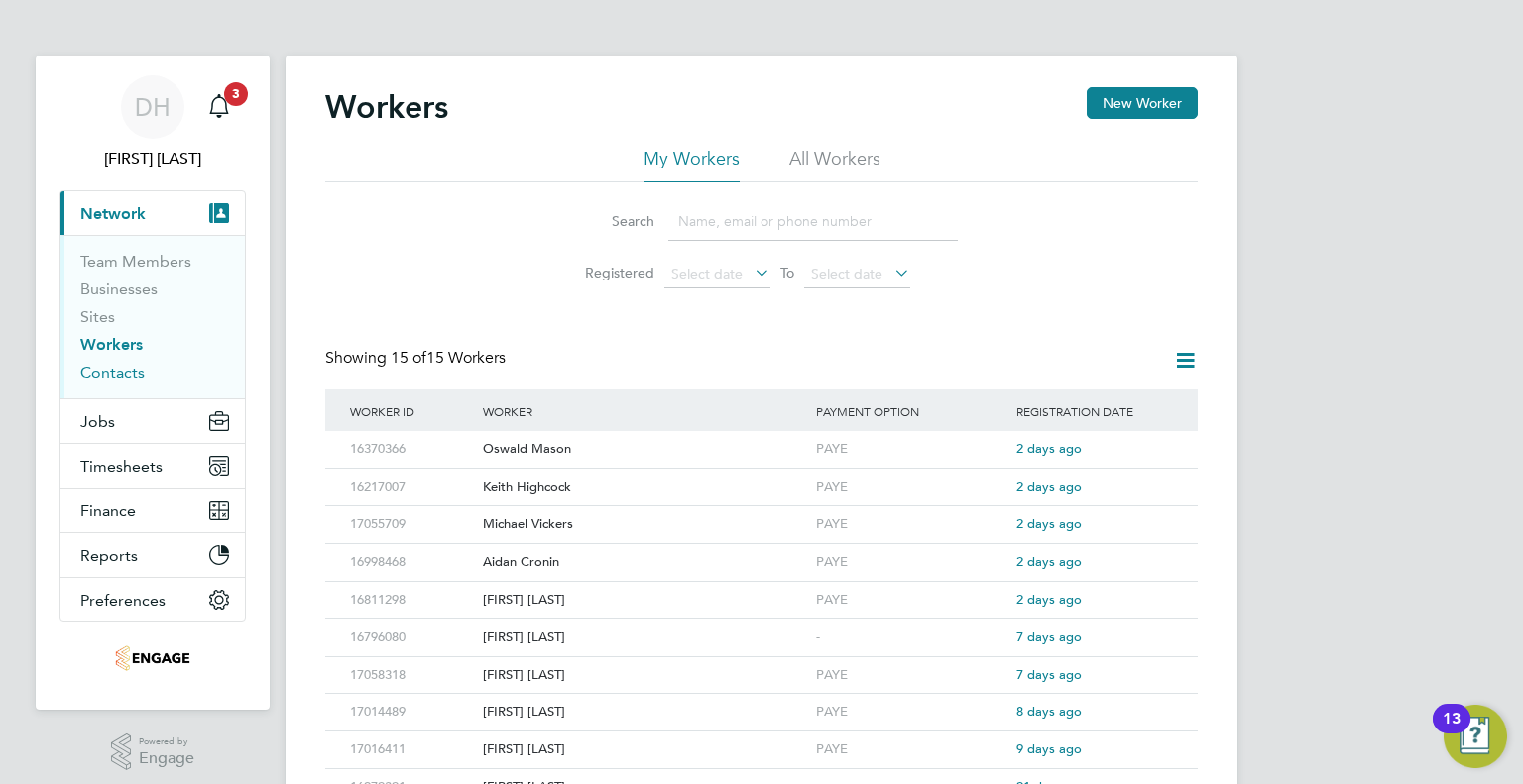 click on "Contacts" at bounding box center (112, 372) 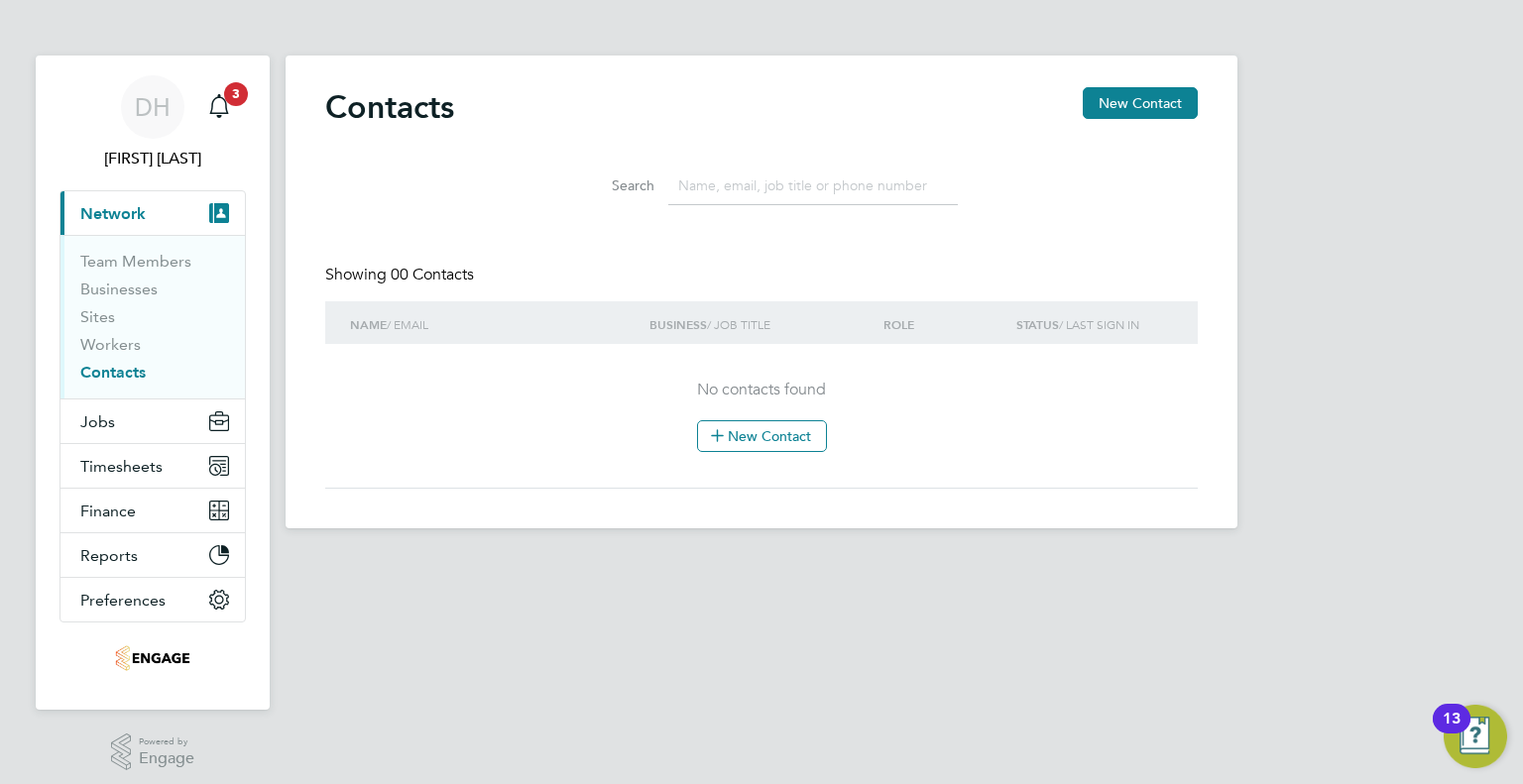 click 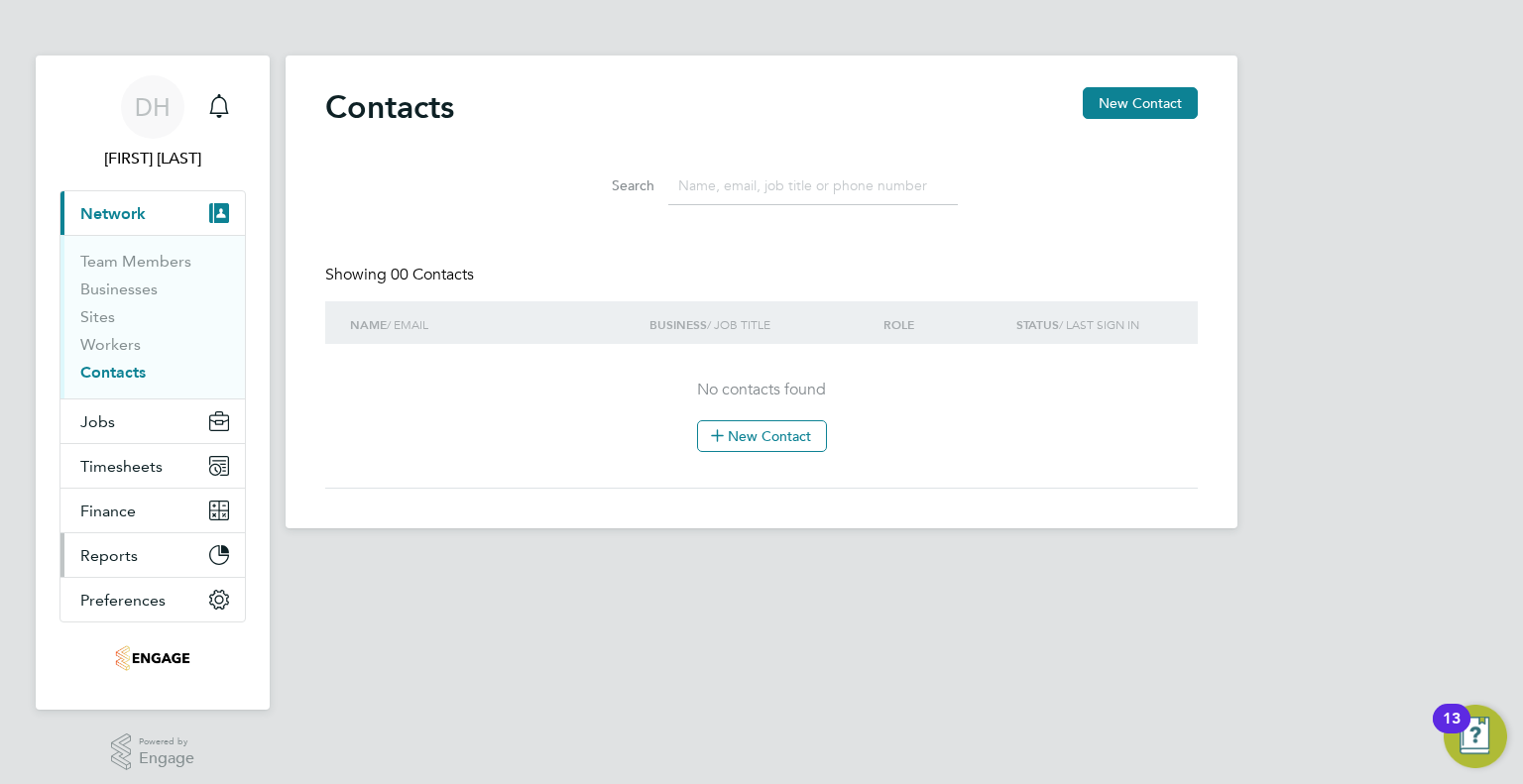 click on "Reports" at bounding box center (109, 555) 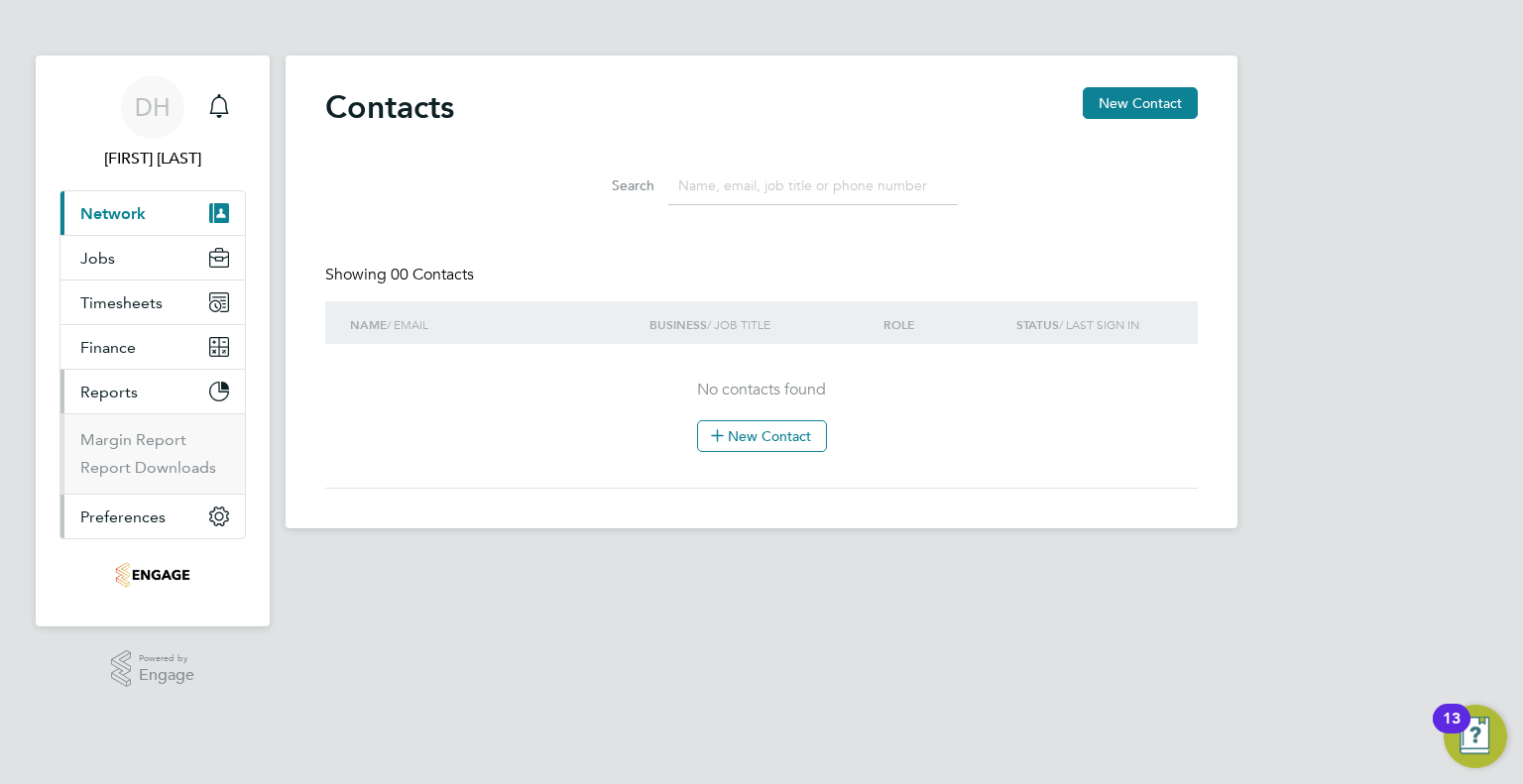 click on "Preferences" at bounding box center (123, 516) 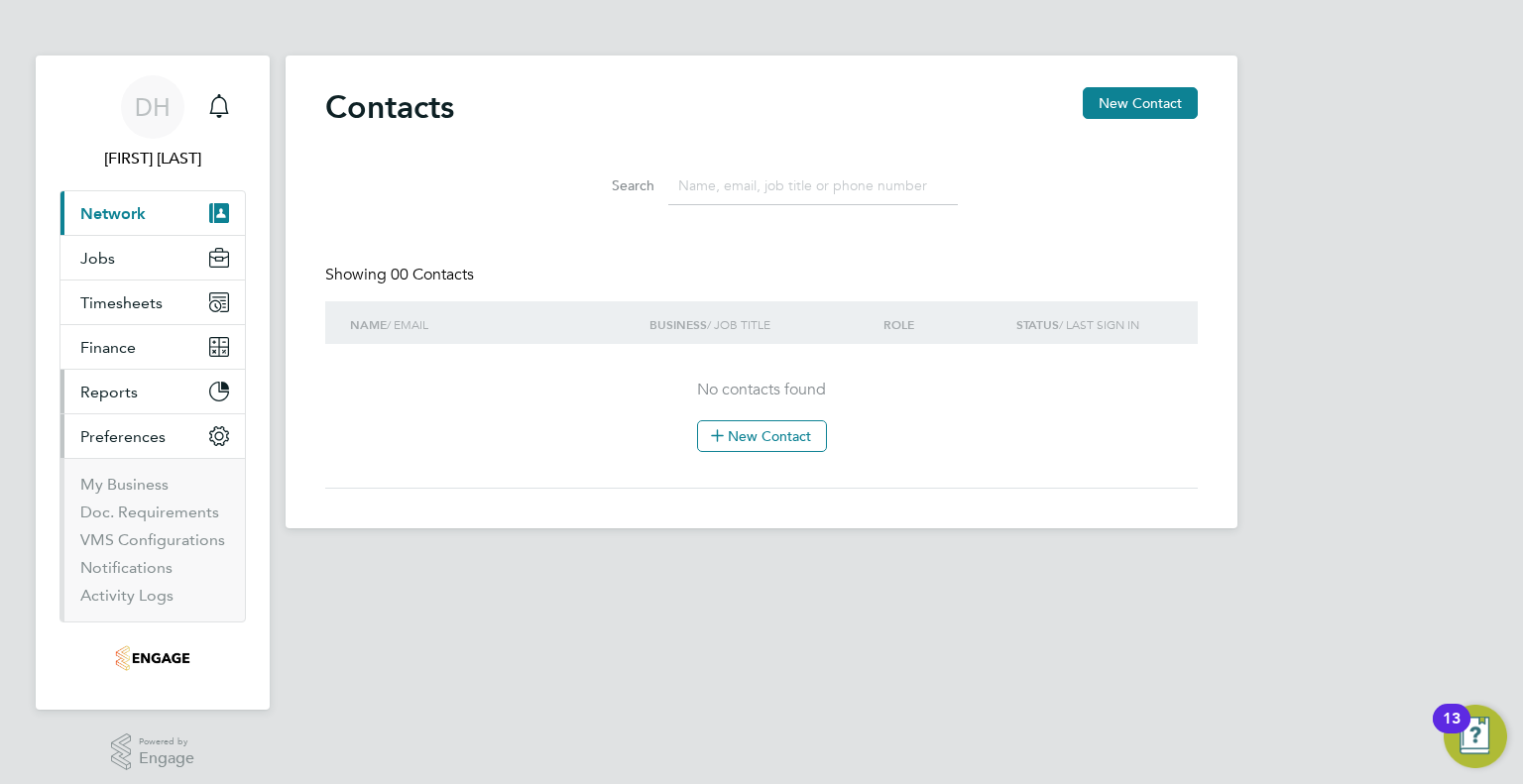 click on "Reports" at bounding box center (153, 392) 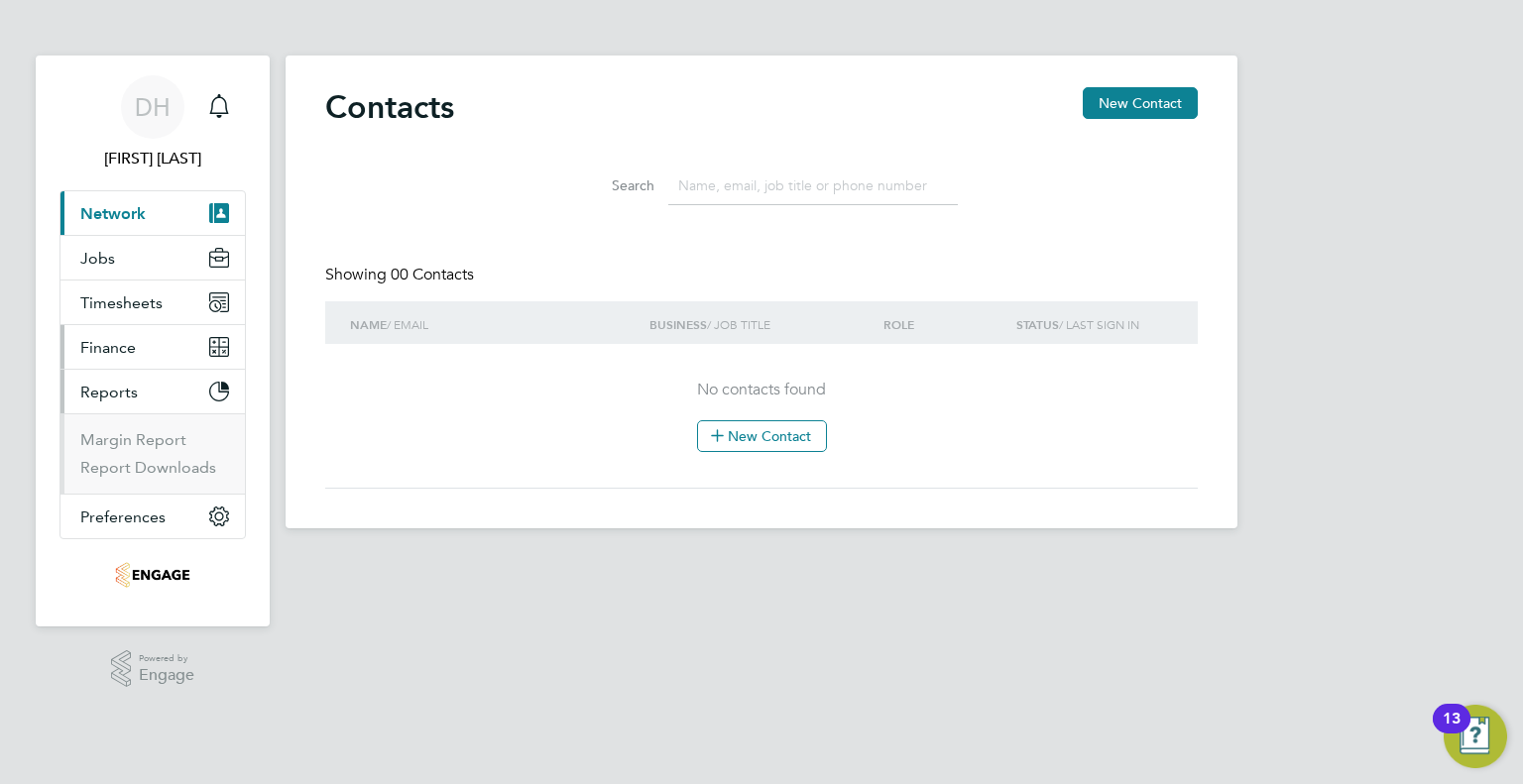 click on "Finance" at bounding box center (108, 347) 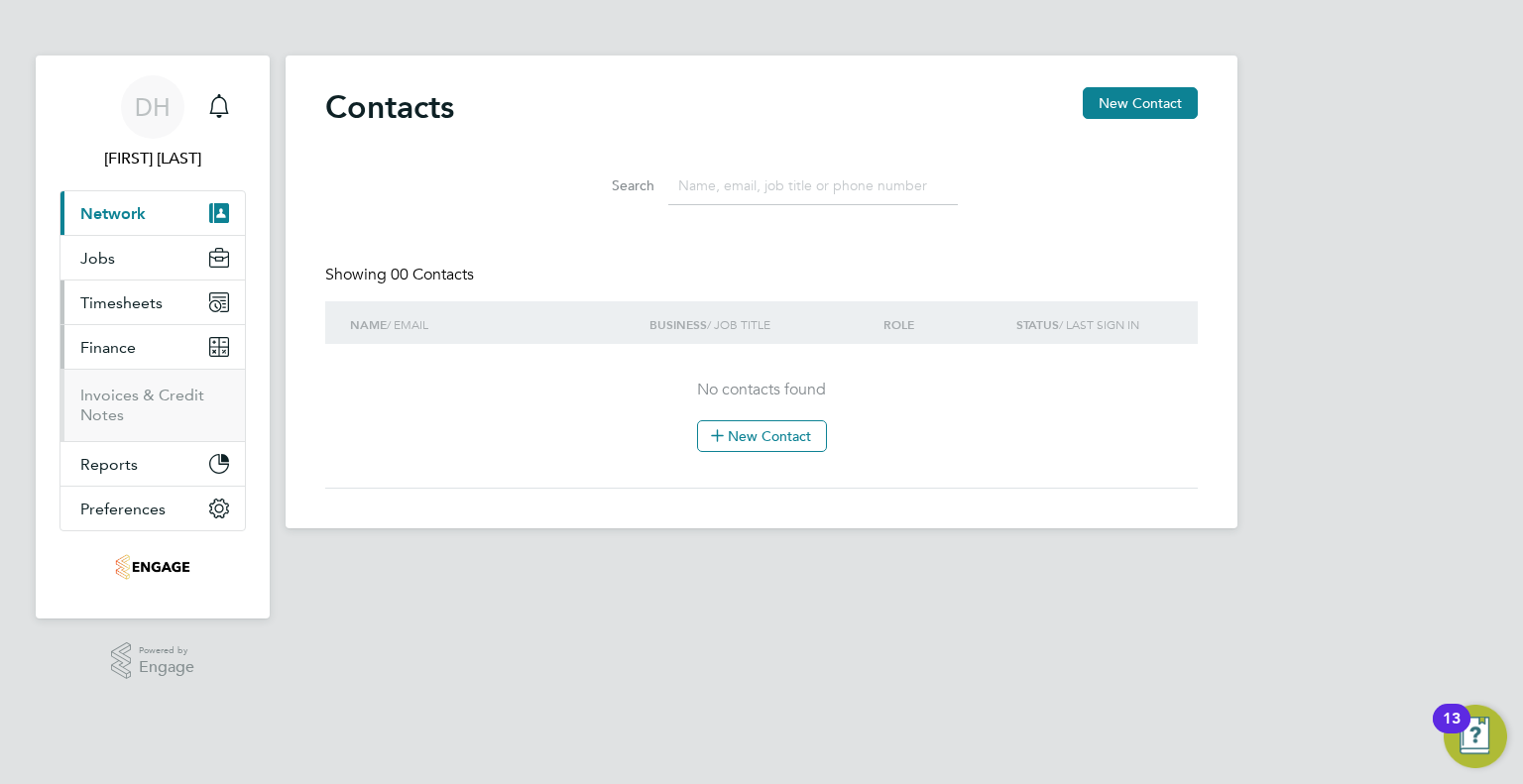 click on "Timesheets" at bounding box center [153, 302] 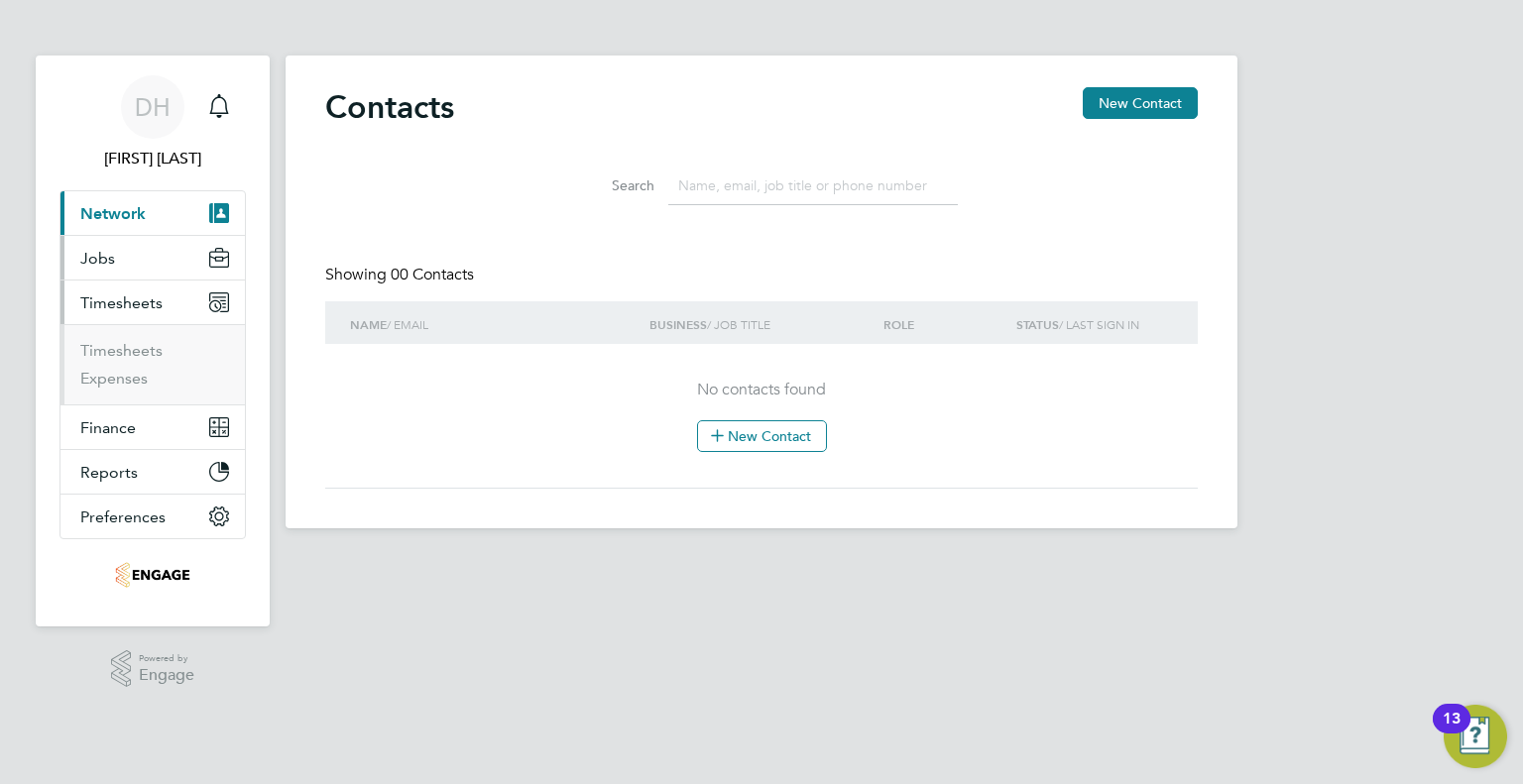 click on "Jobs" at bounding box center [97, 258] 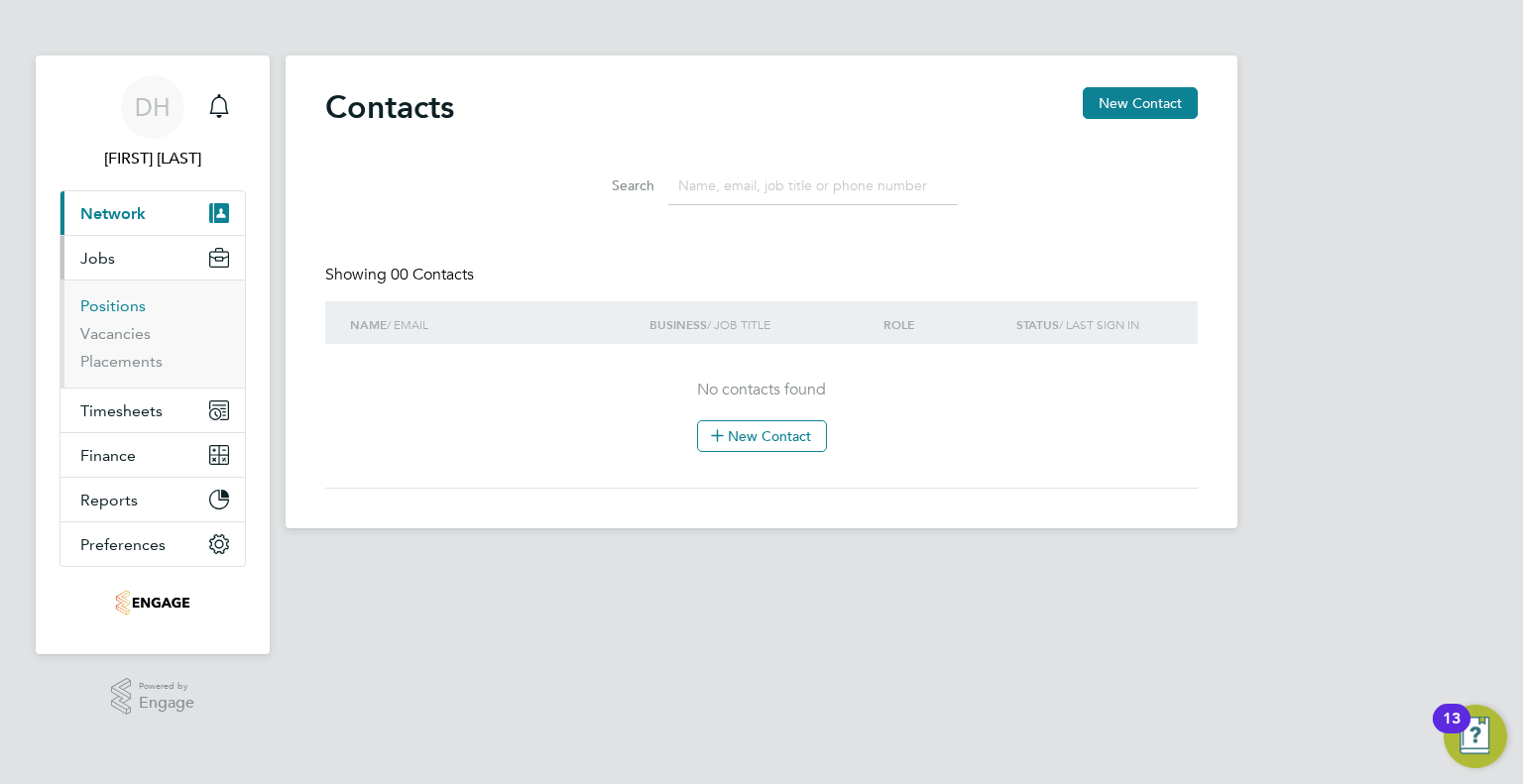 click on "Positions" at bounding box center [113, 305] 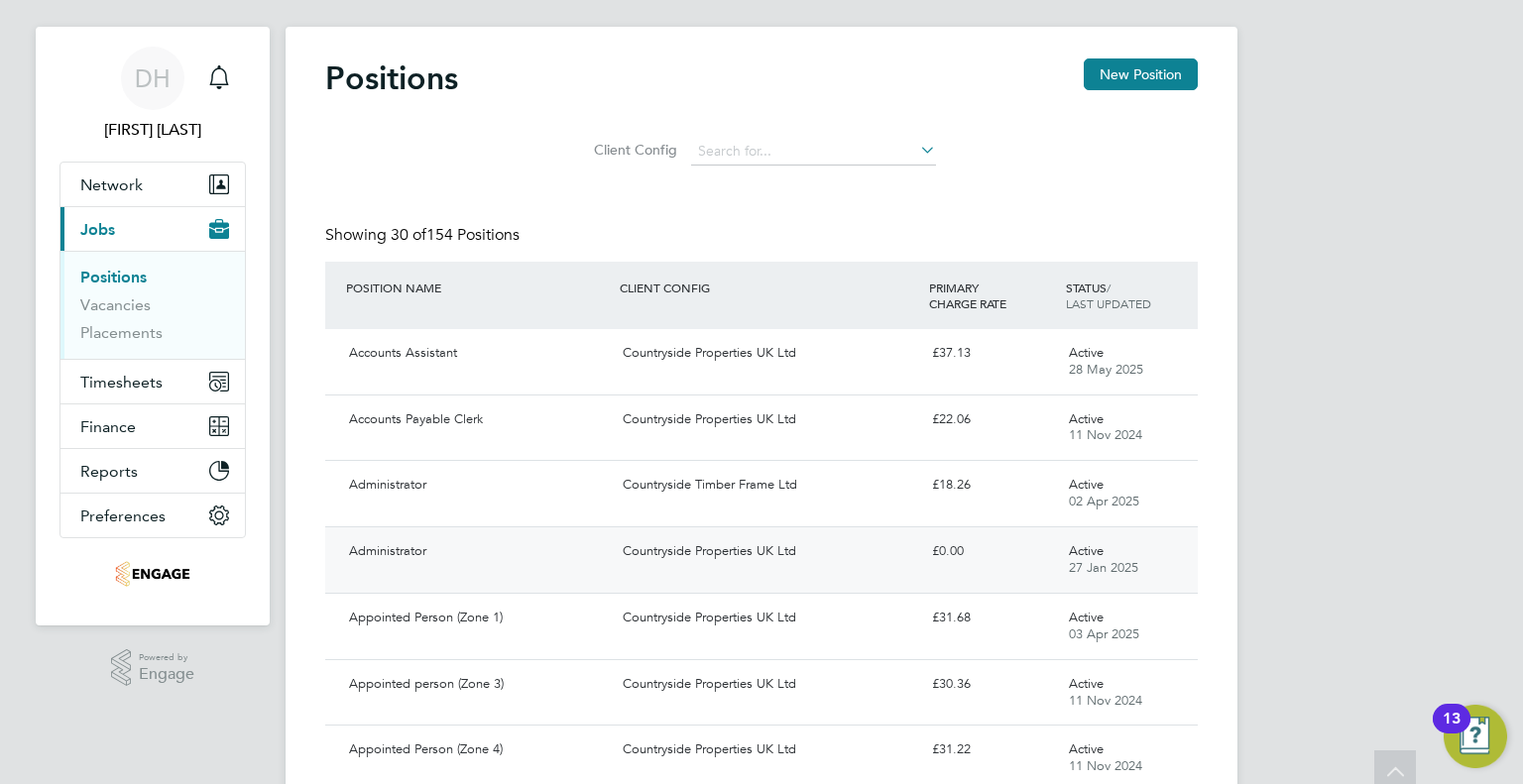 scroll, scrollTop: 0, scrollLeft: 0, axis: both 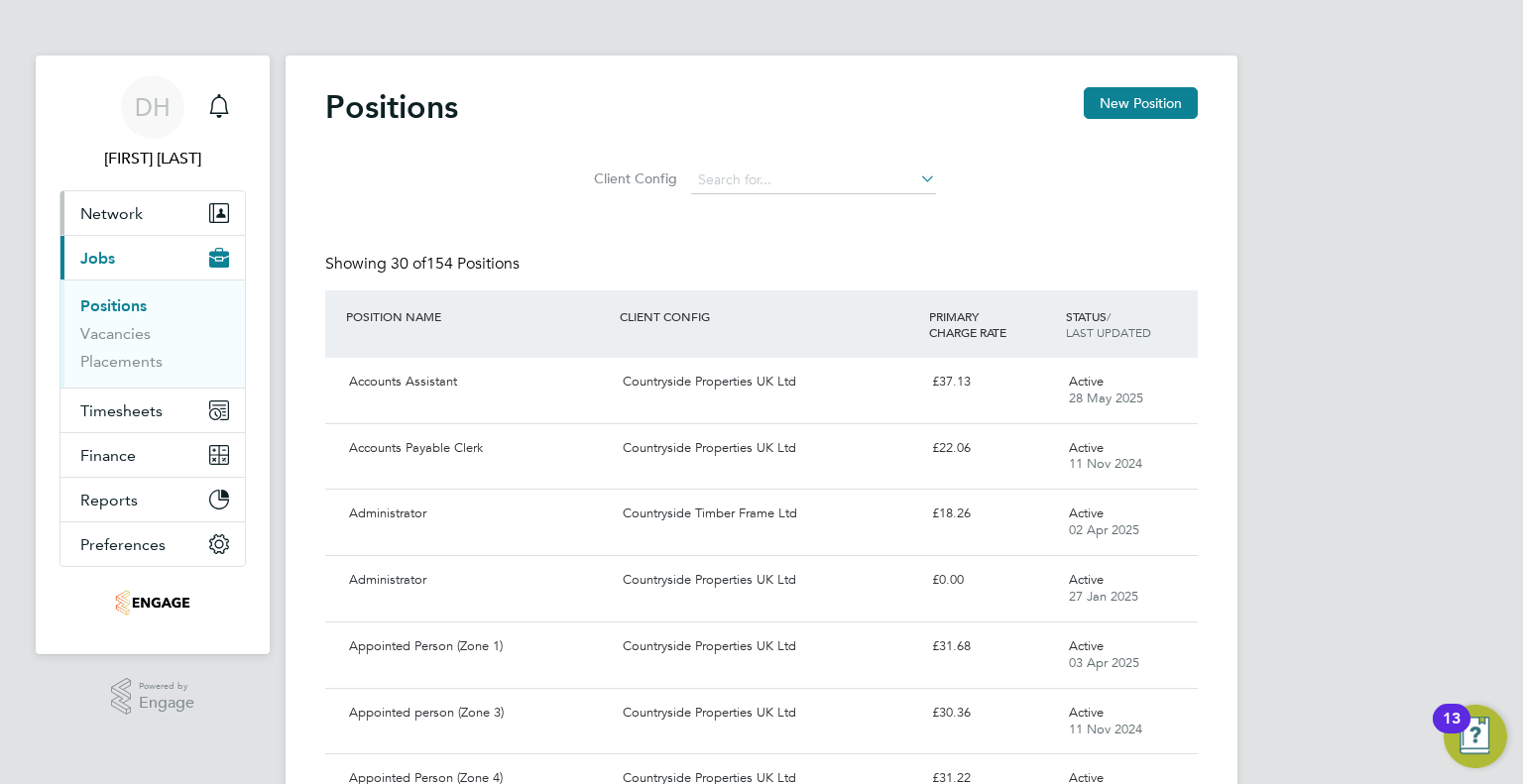 click on "Network" at bounding box center (153, 213) 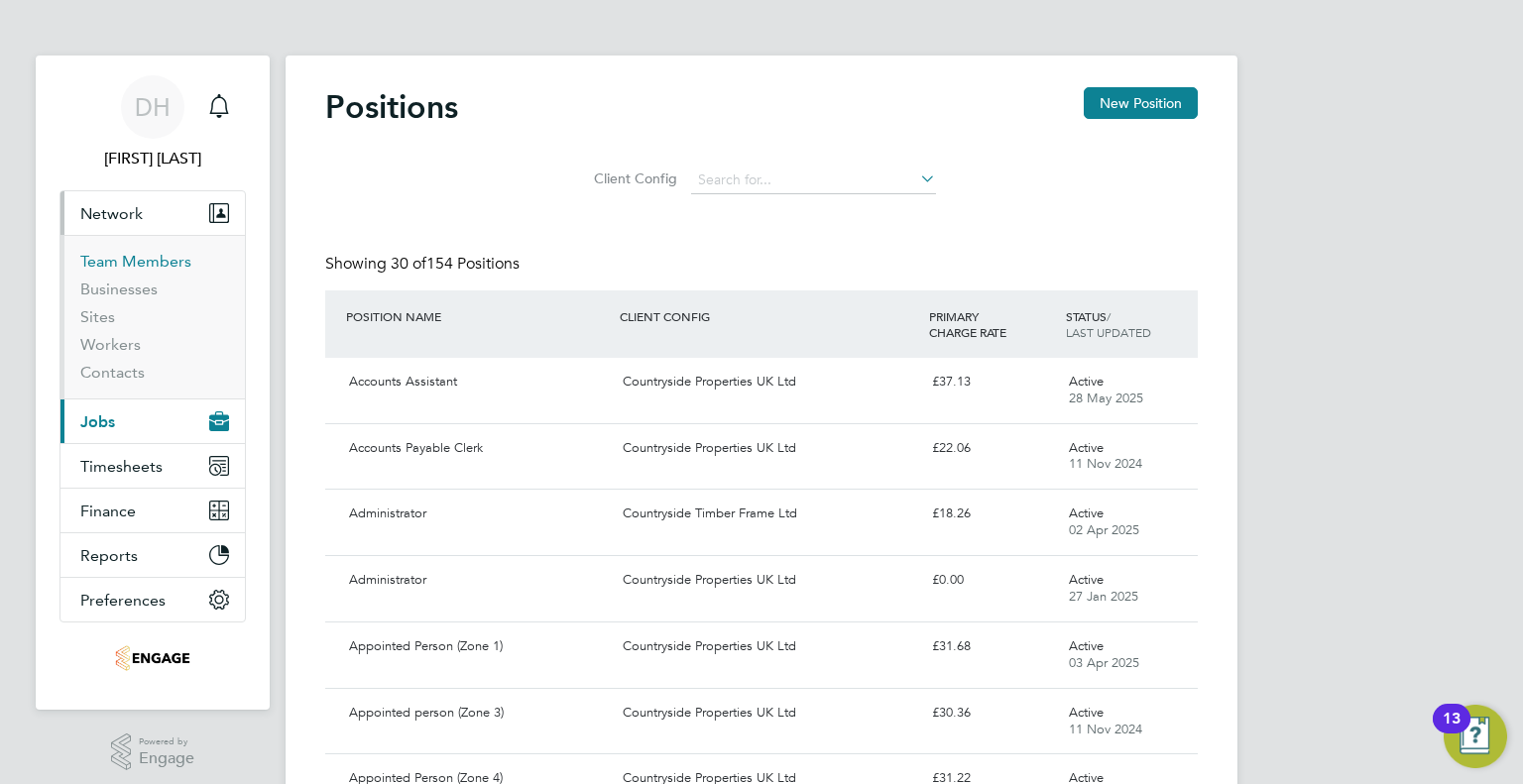 click on "Team Members" at bounding box center (136, 261) 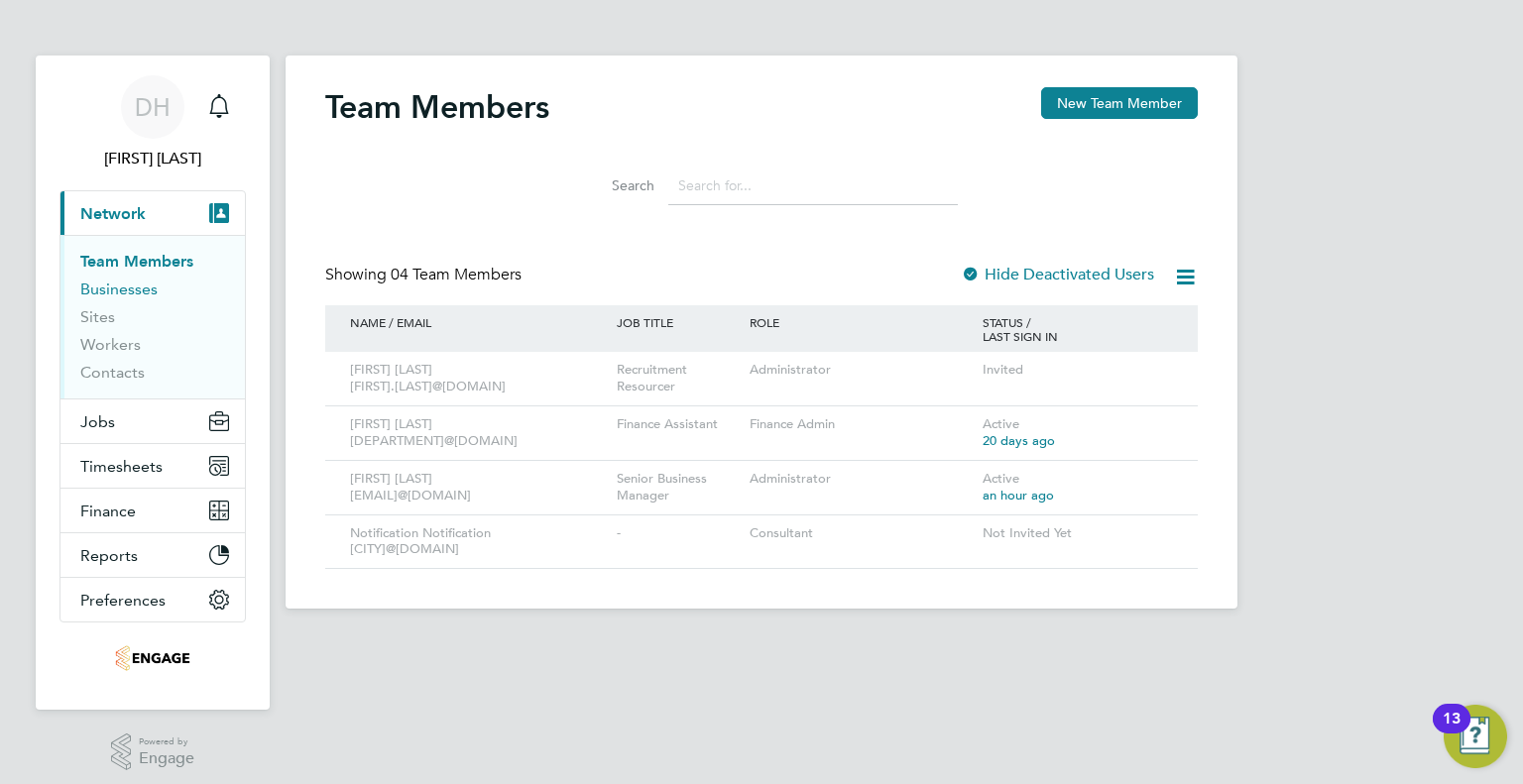 click on "Businesses" at bounding box center [119, 288] 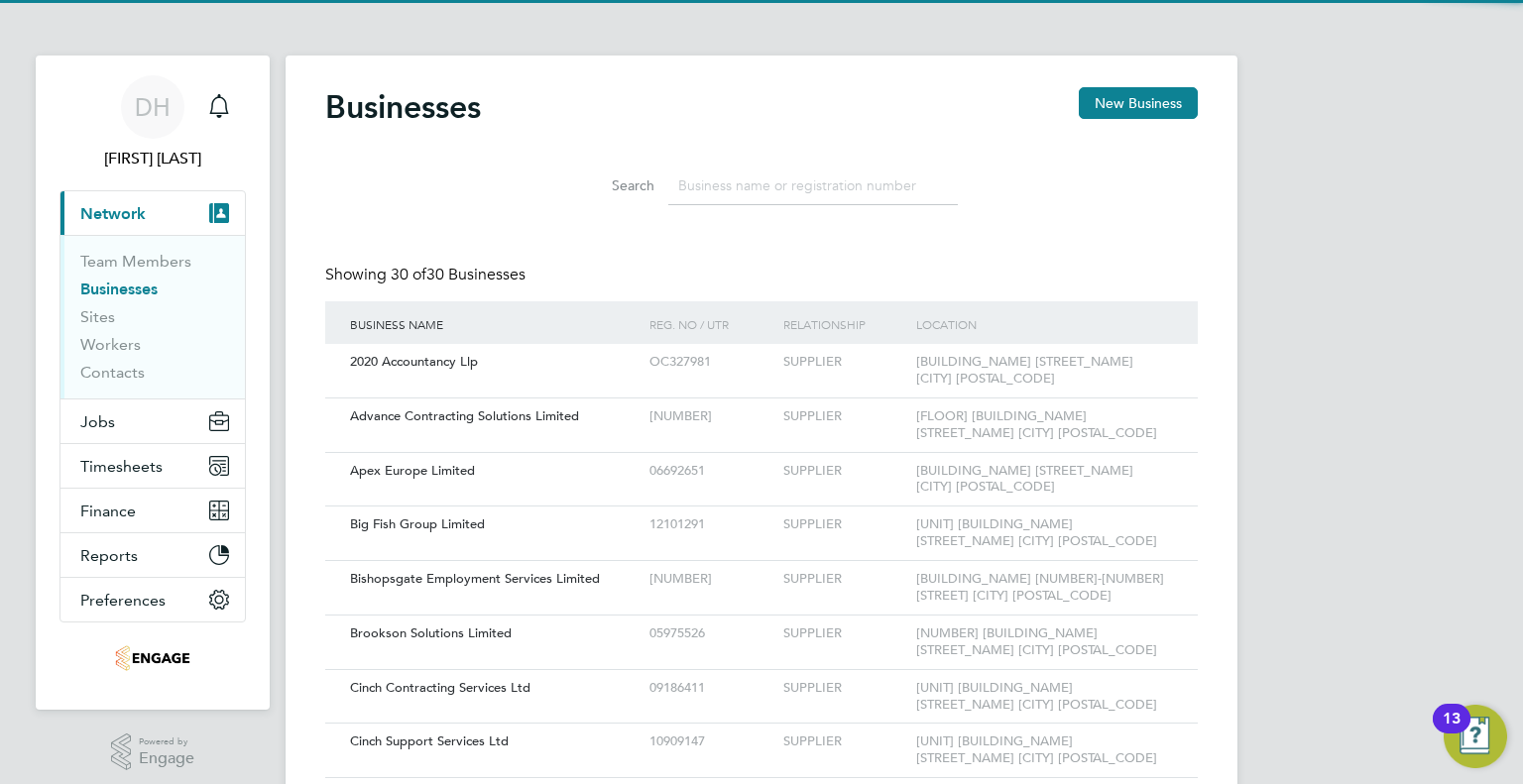 scroll, scrollTop: 10, scrollLeft: 9, axis: both 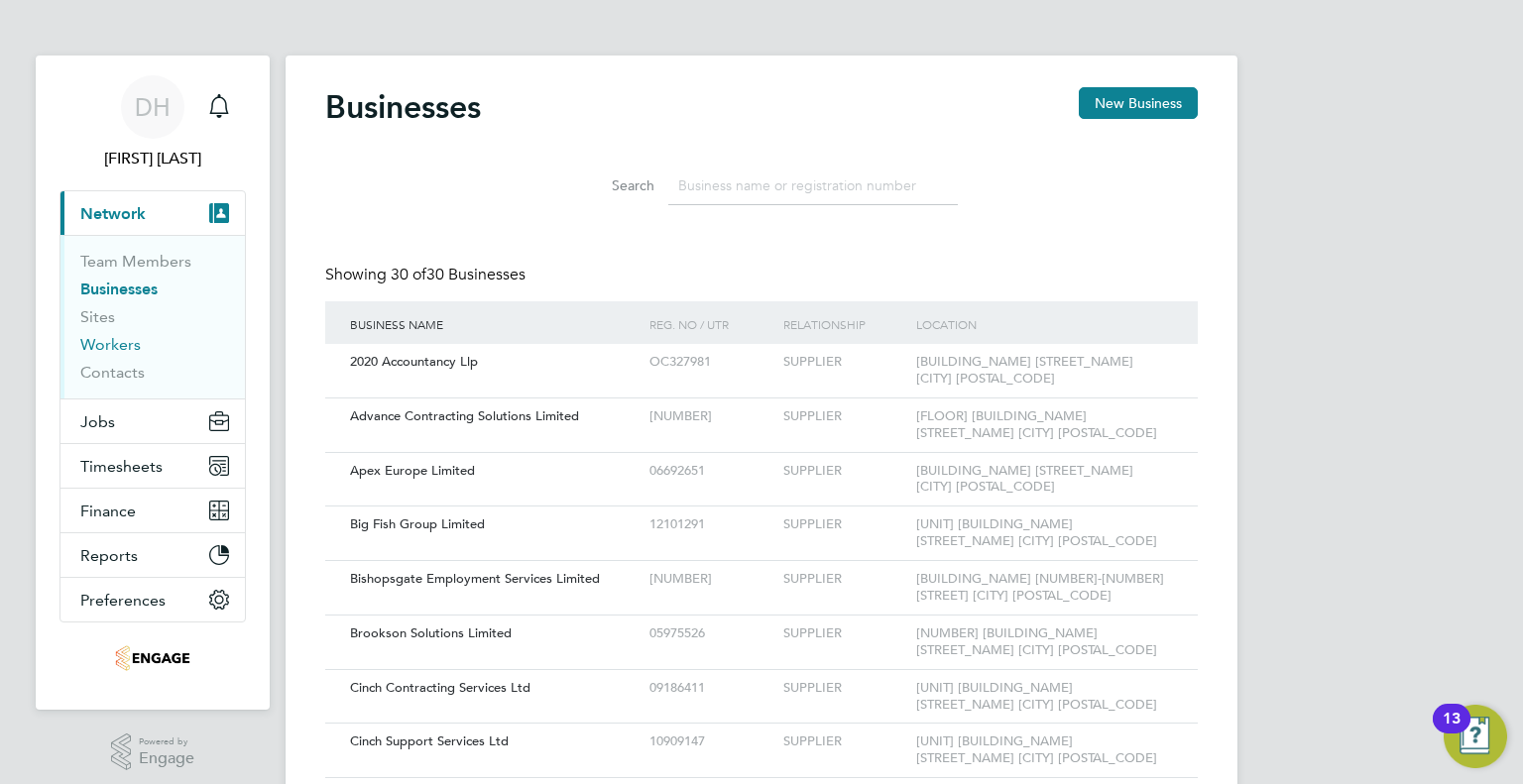 click on "Workers" at bounding box center [110, 344] 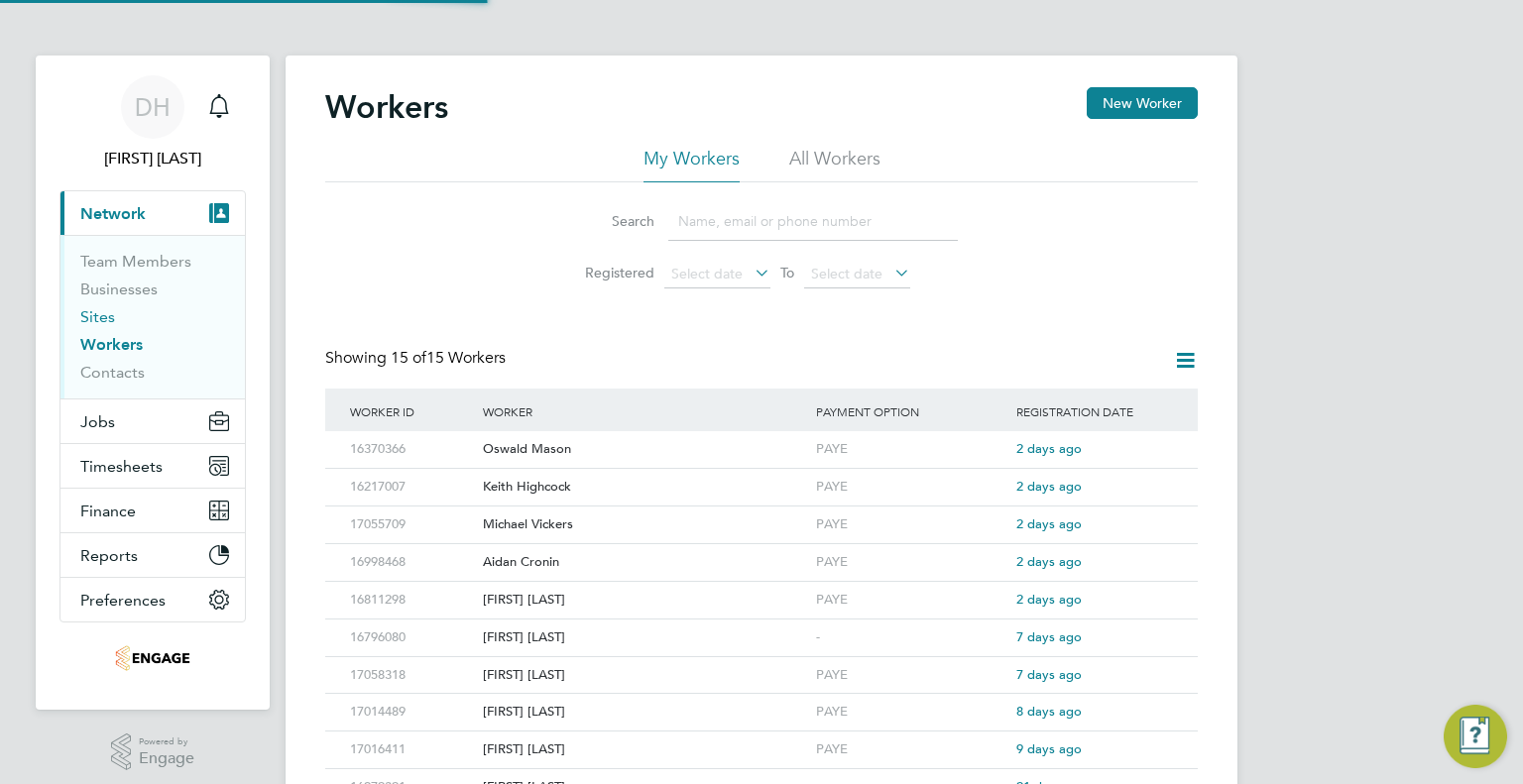 click on "Sites" at bounding box center (97, 316) 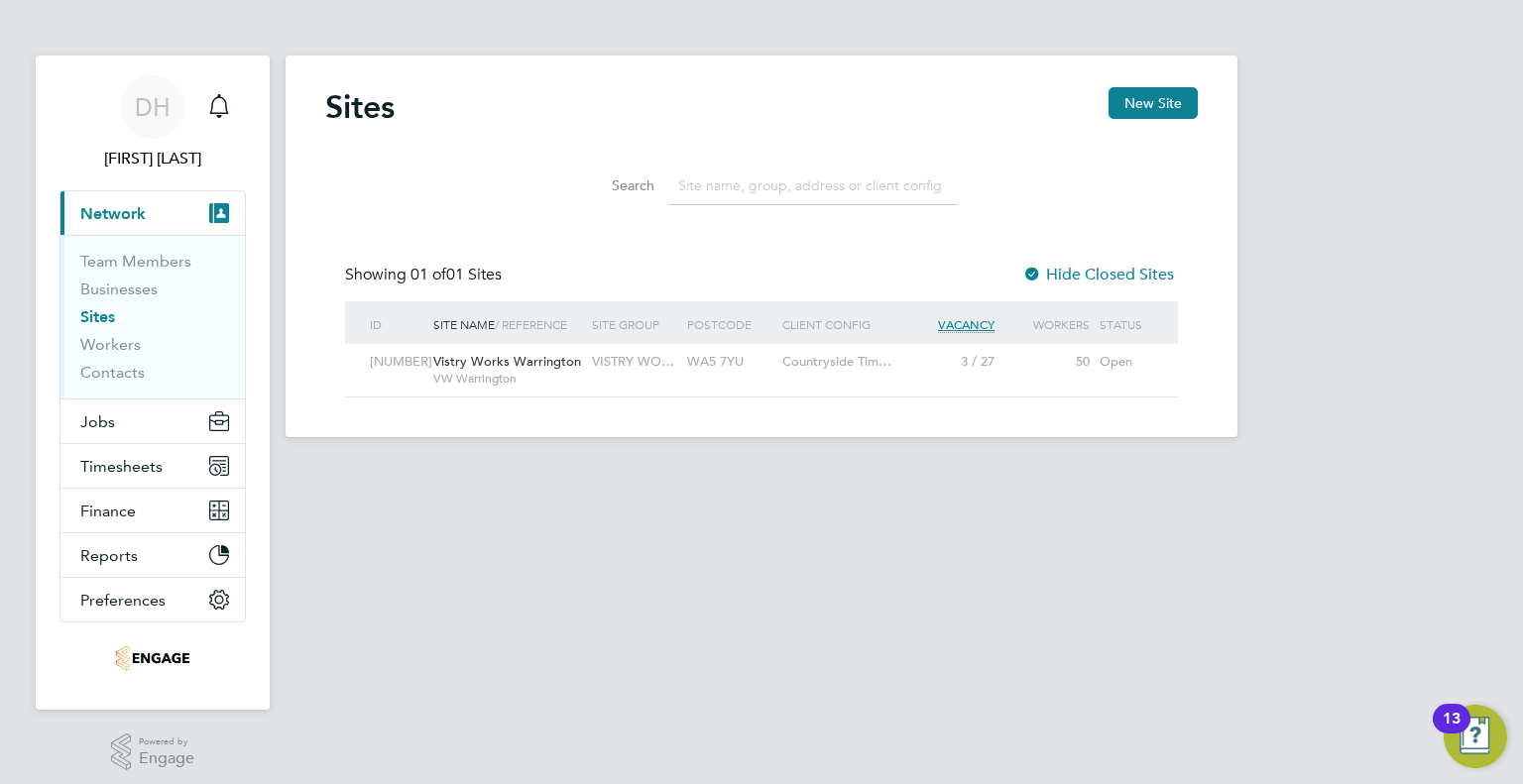 click 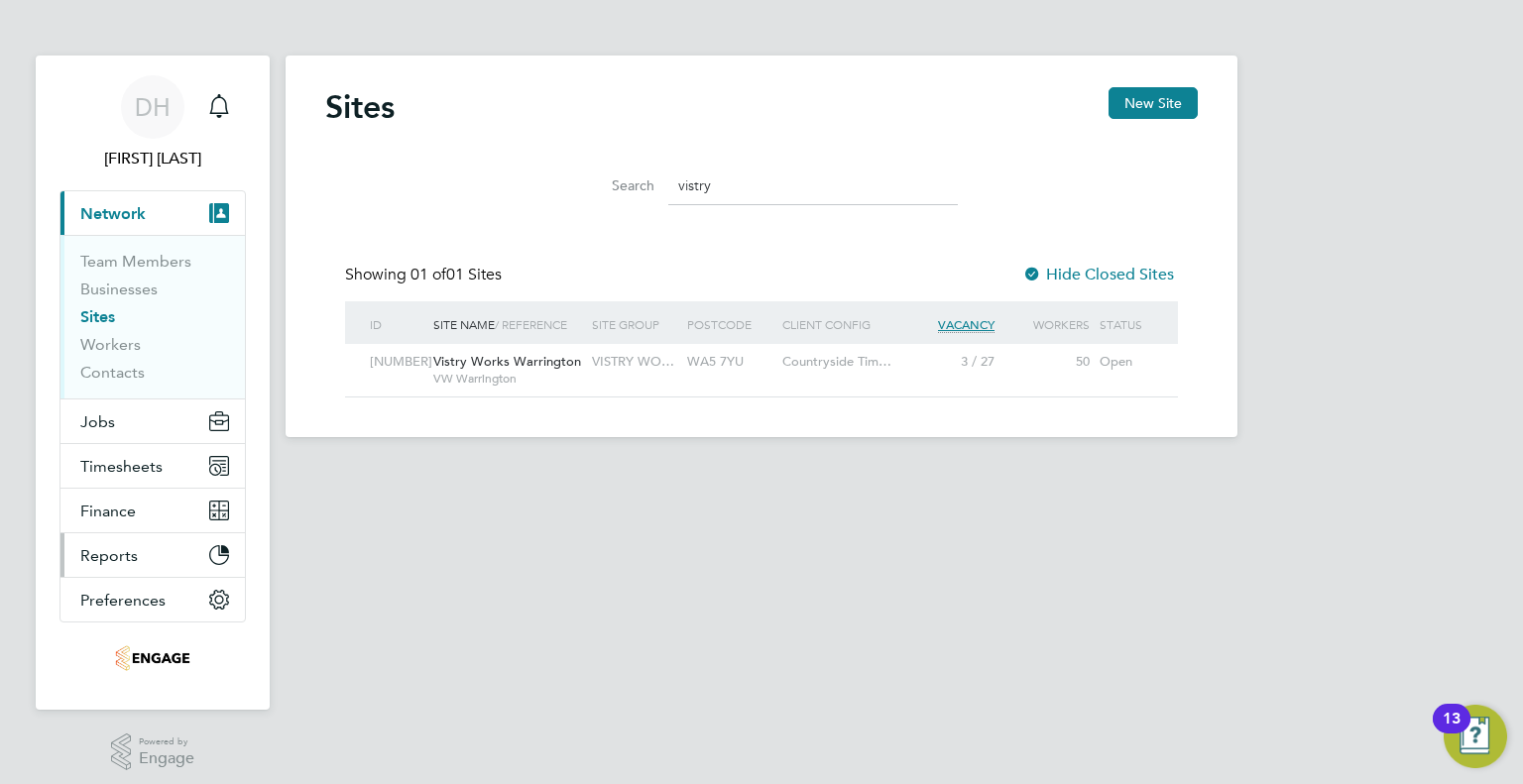 type on "vistry" 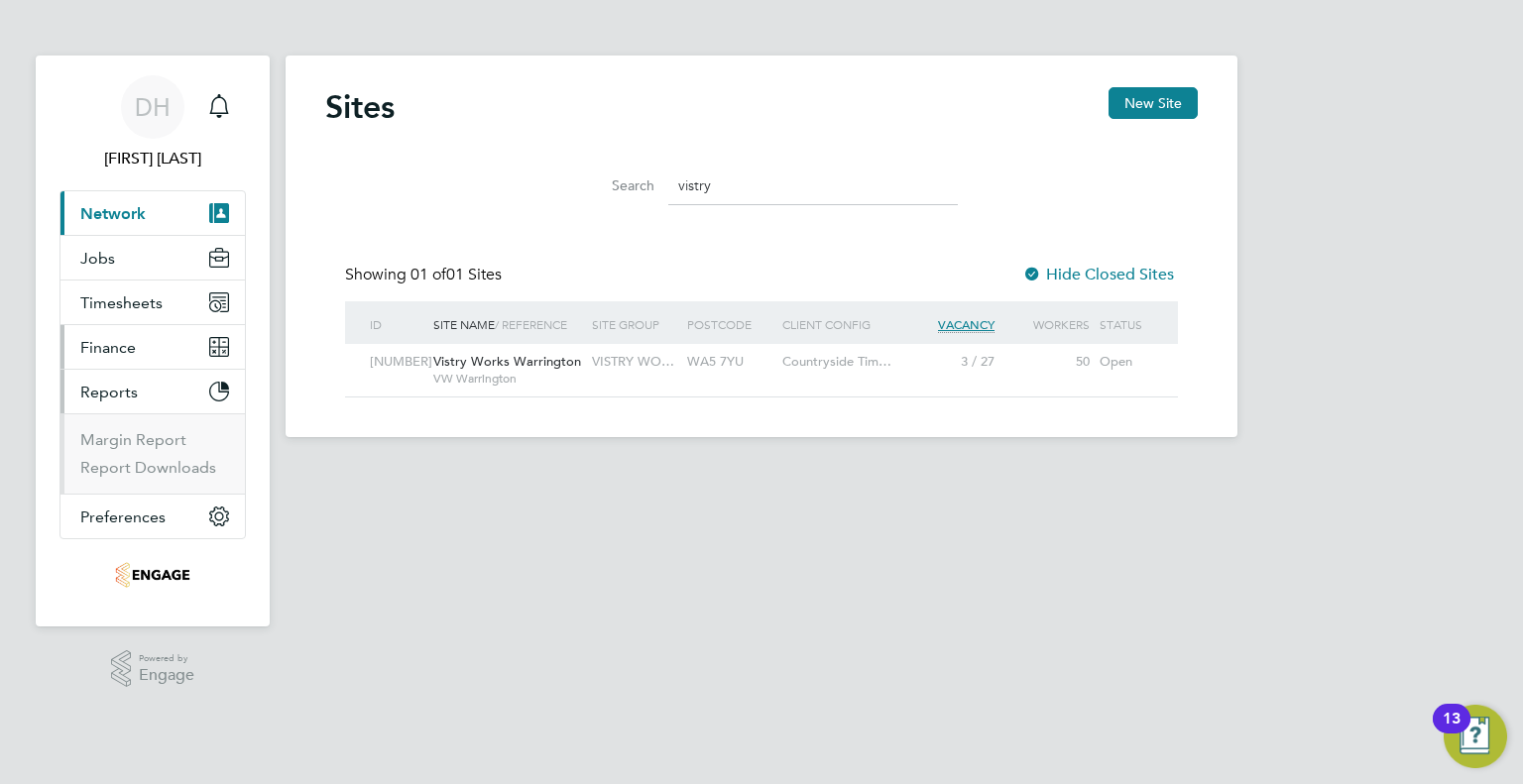 click on "Finance" at bounding box center [108, 347] 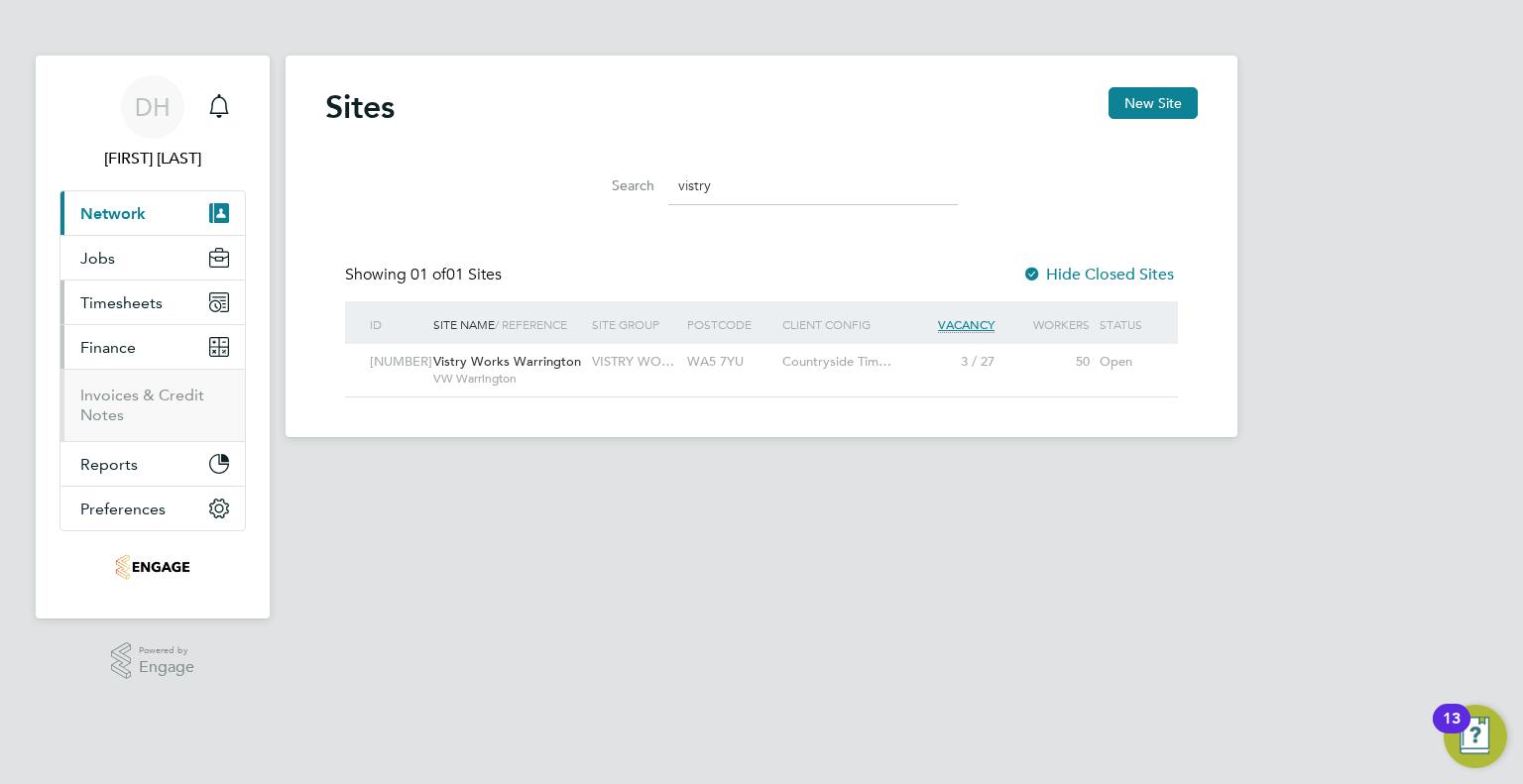 click on "Timesheets" at bounding box center [121, 302] 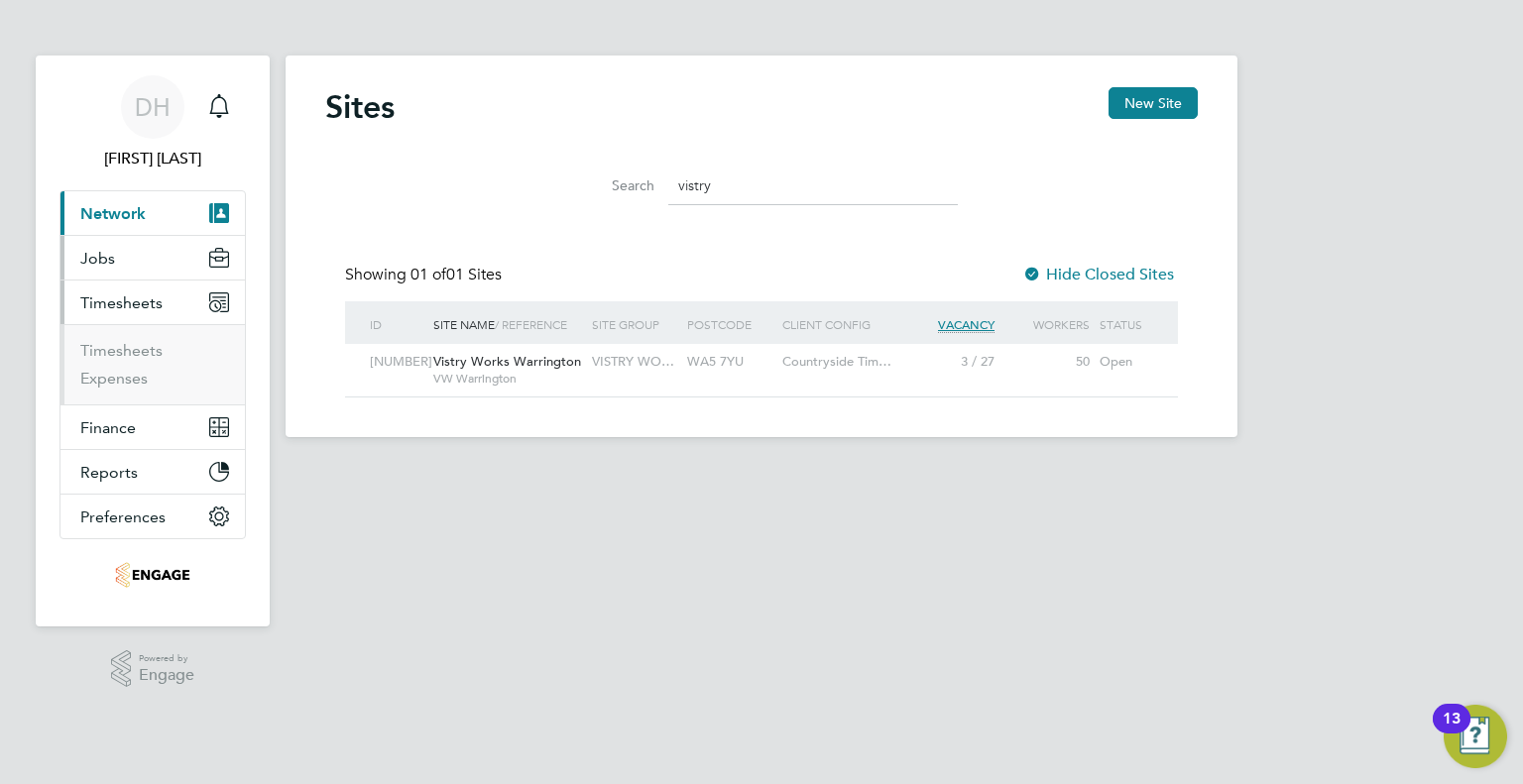 click on "Jobs" at bounding box center (153, 258) 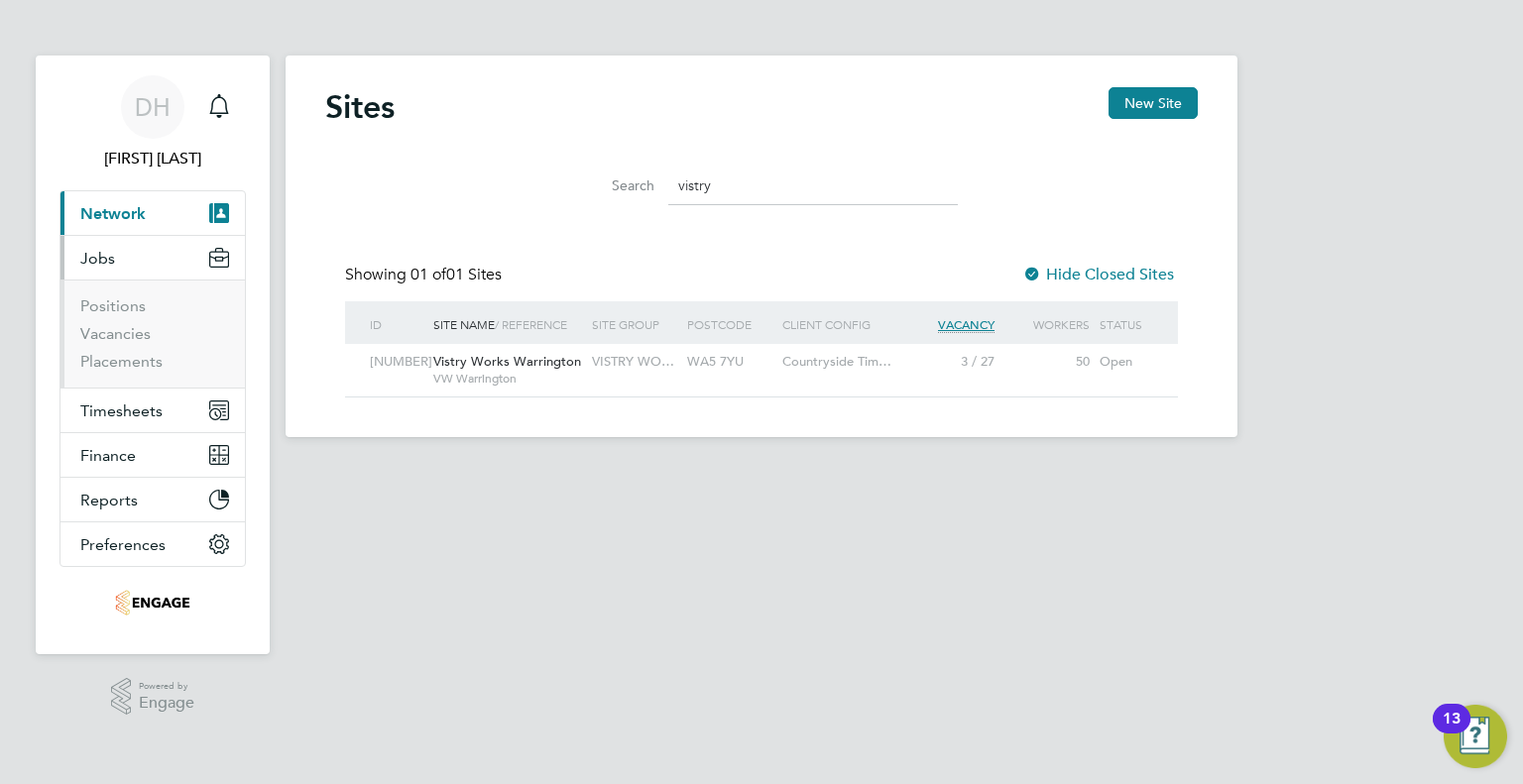click on "Network" at bounding box center (113, 213) 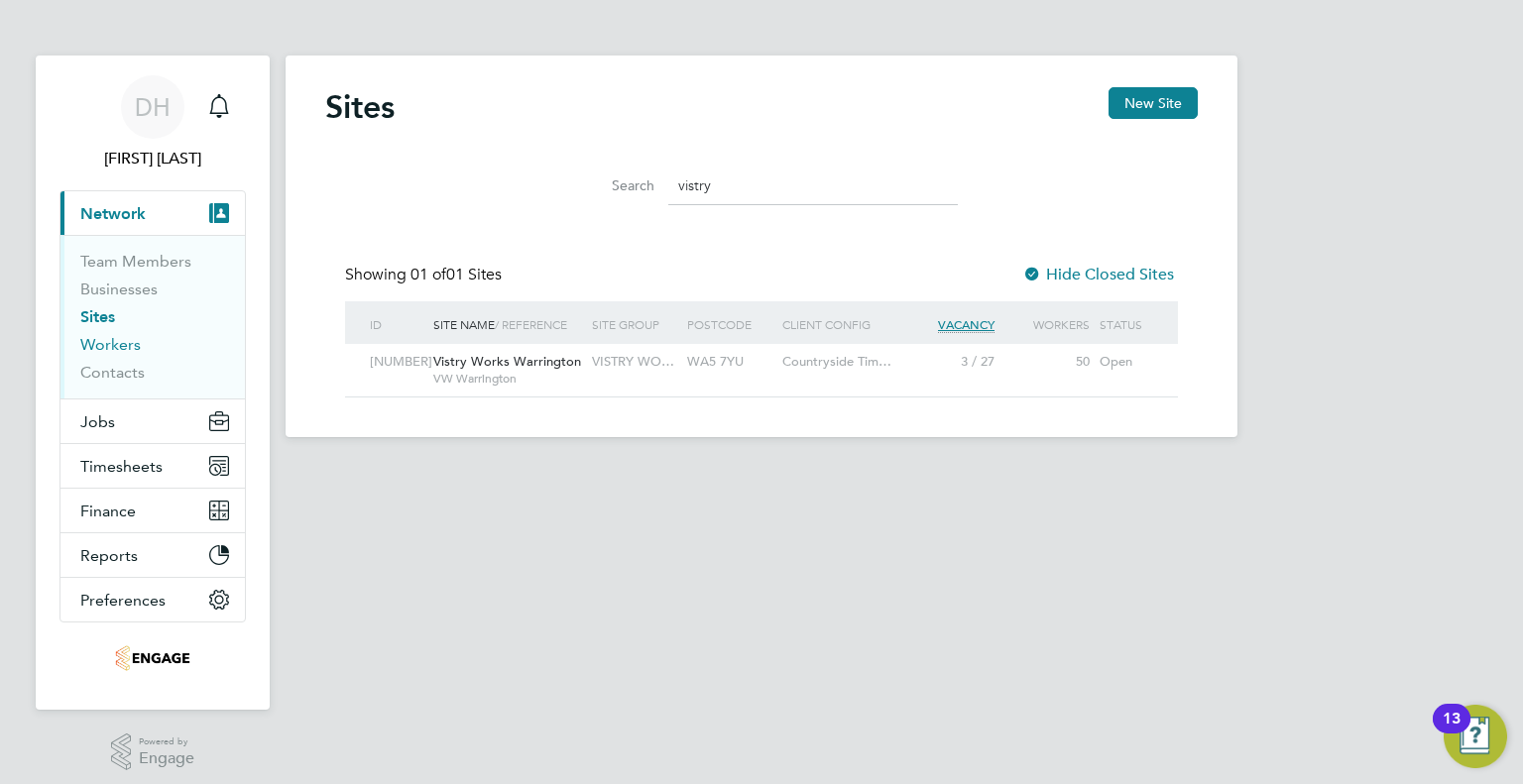 click on "Workers" at bounding box center (110, 344) 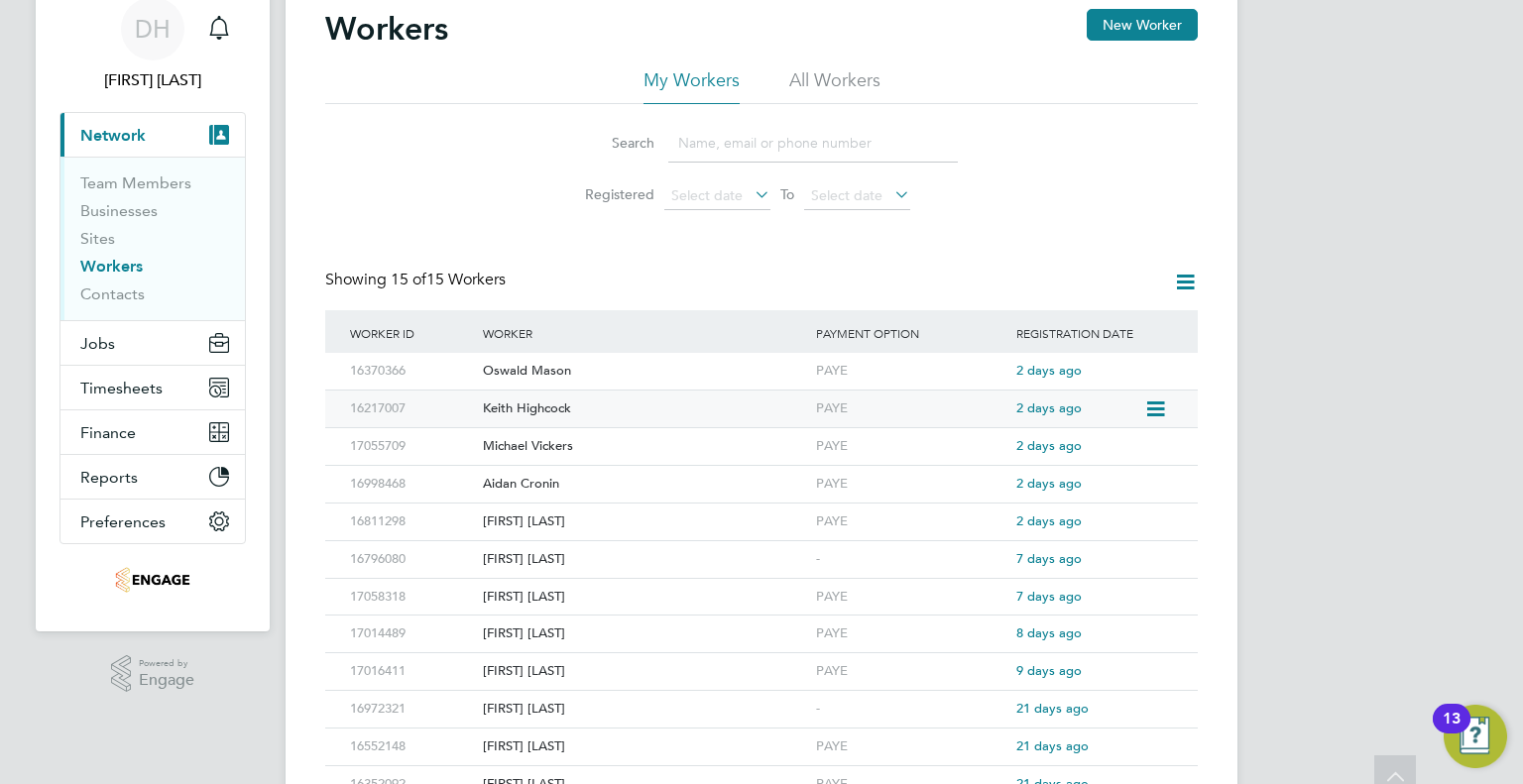 scroll, scrollTop: 0, scrollLeft: 0, axis: both 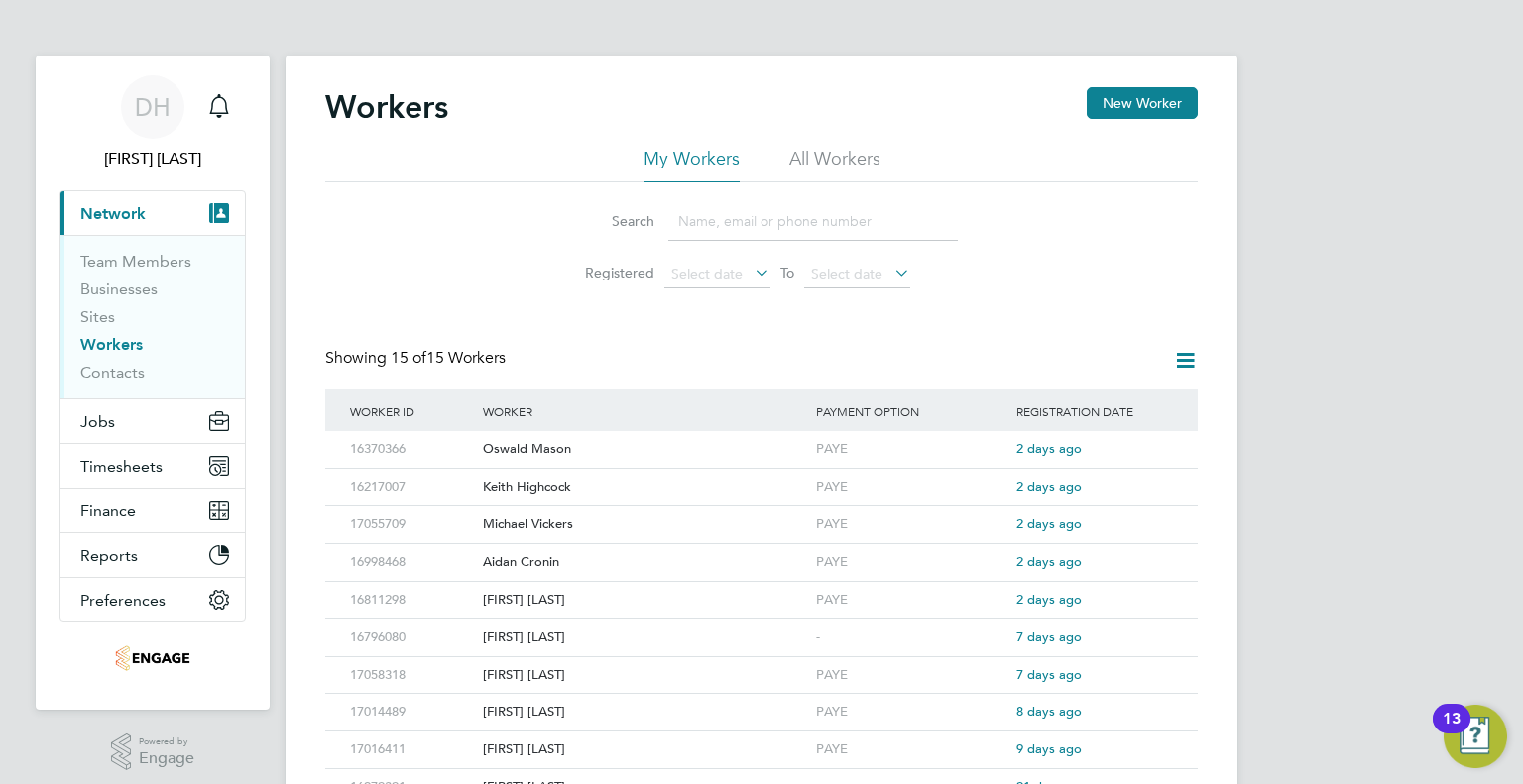 click on "All Workers" 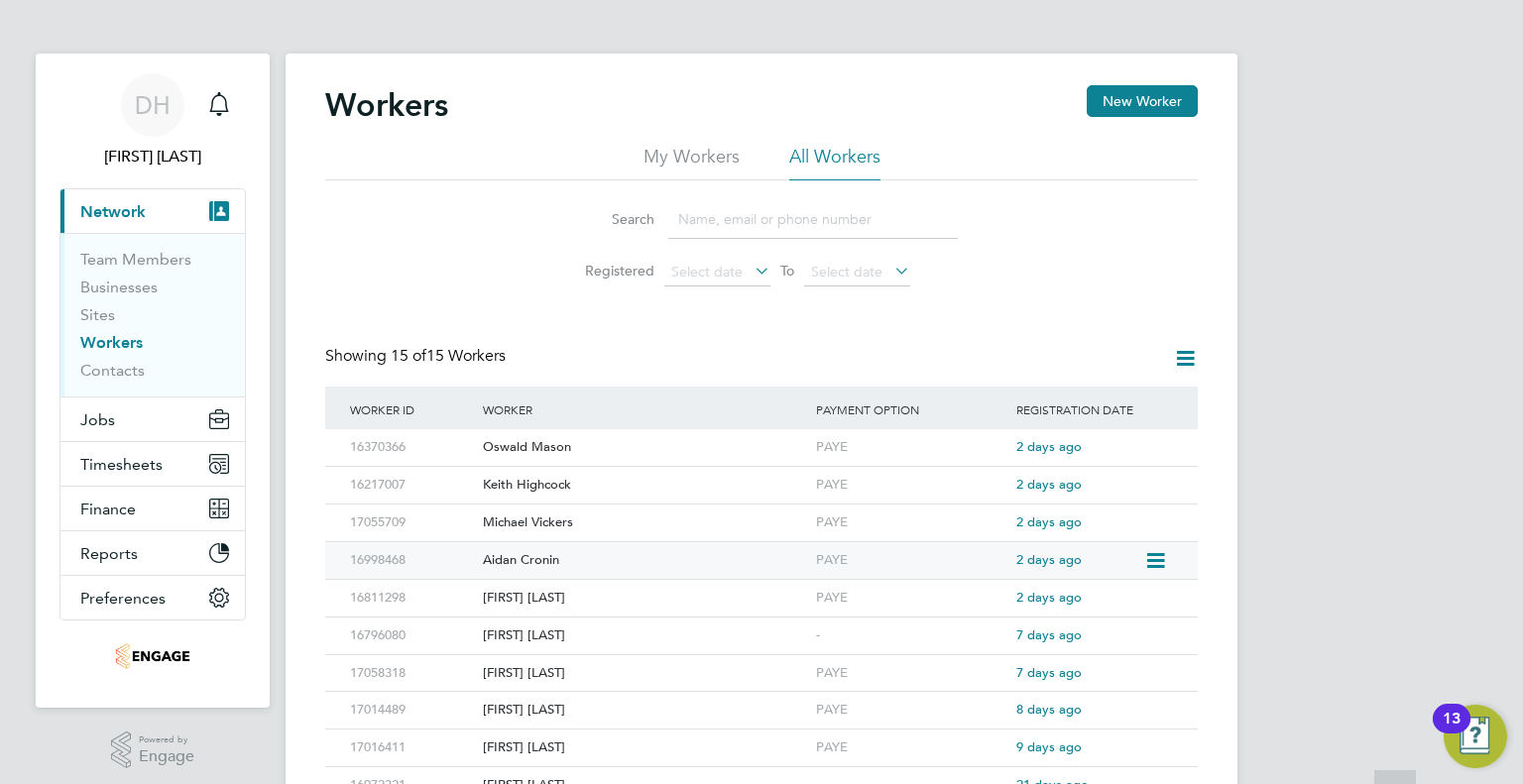 scroll, scrollTop: 0, scrollLeft: 0, axis: both 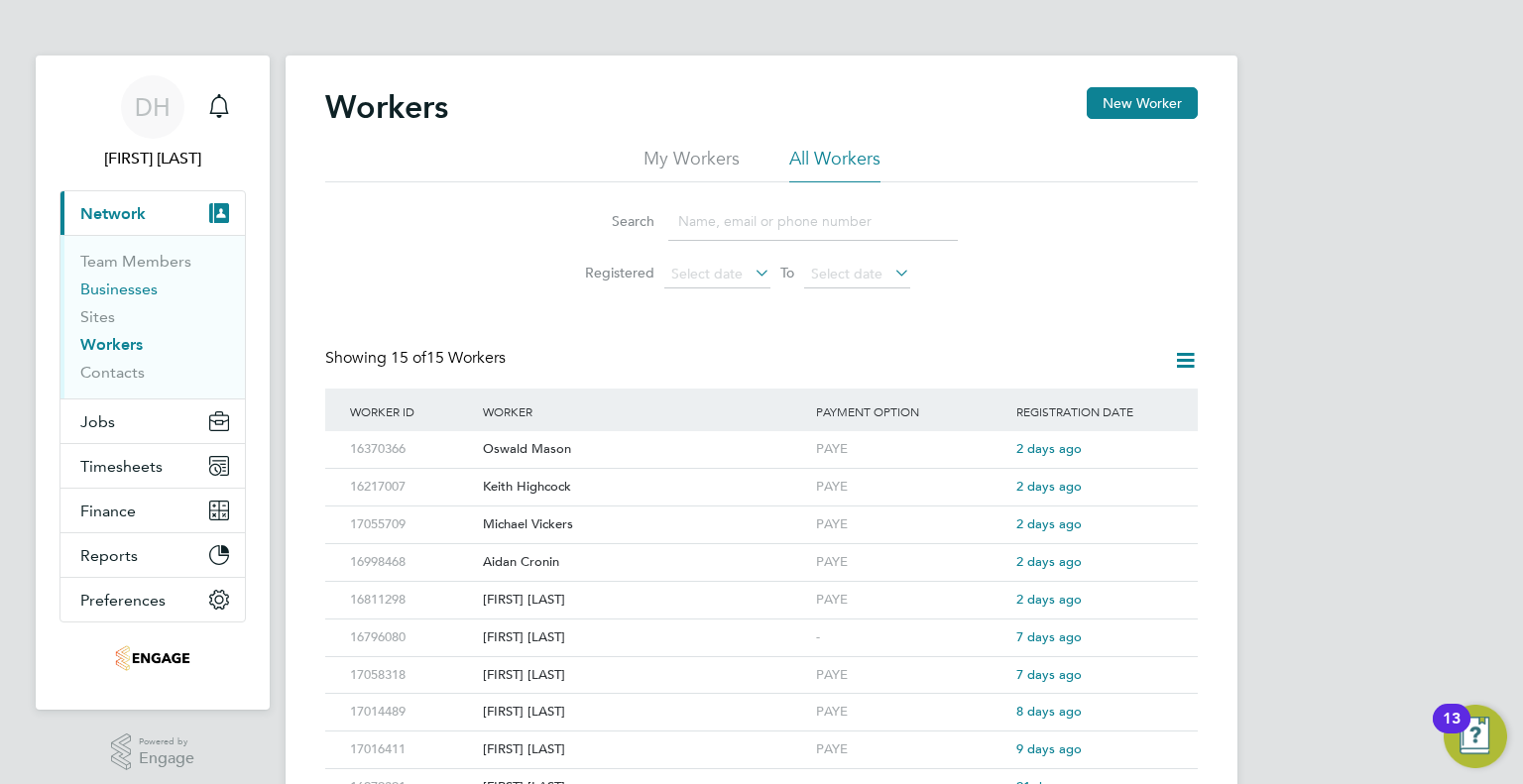 click on "Businesses" at bounding box center [119, 288] 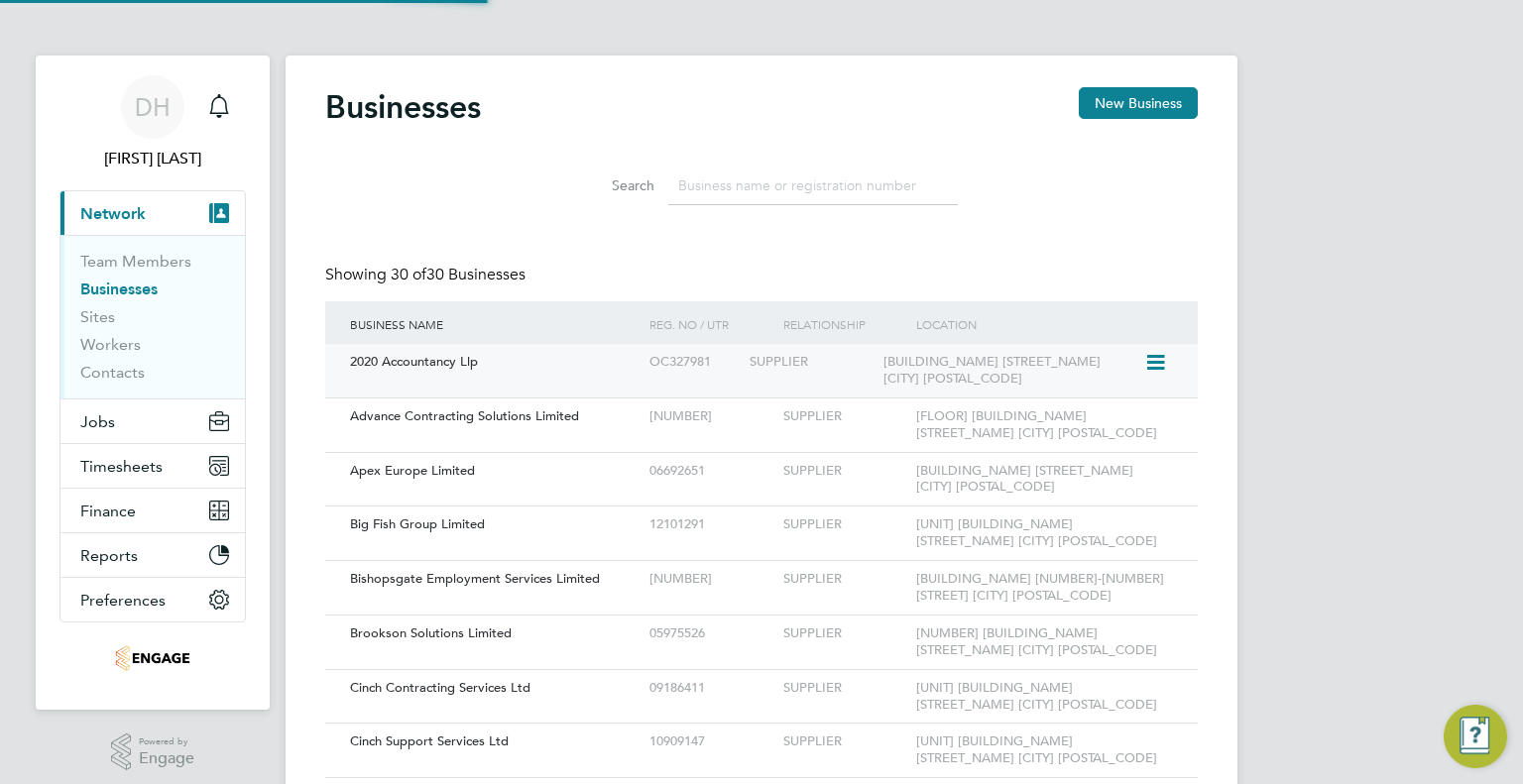 scroll, scrollTop: 10, scrollLeft: 9, axis: both 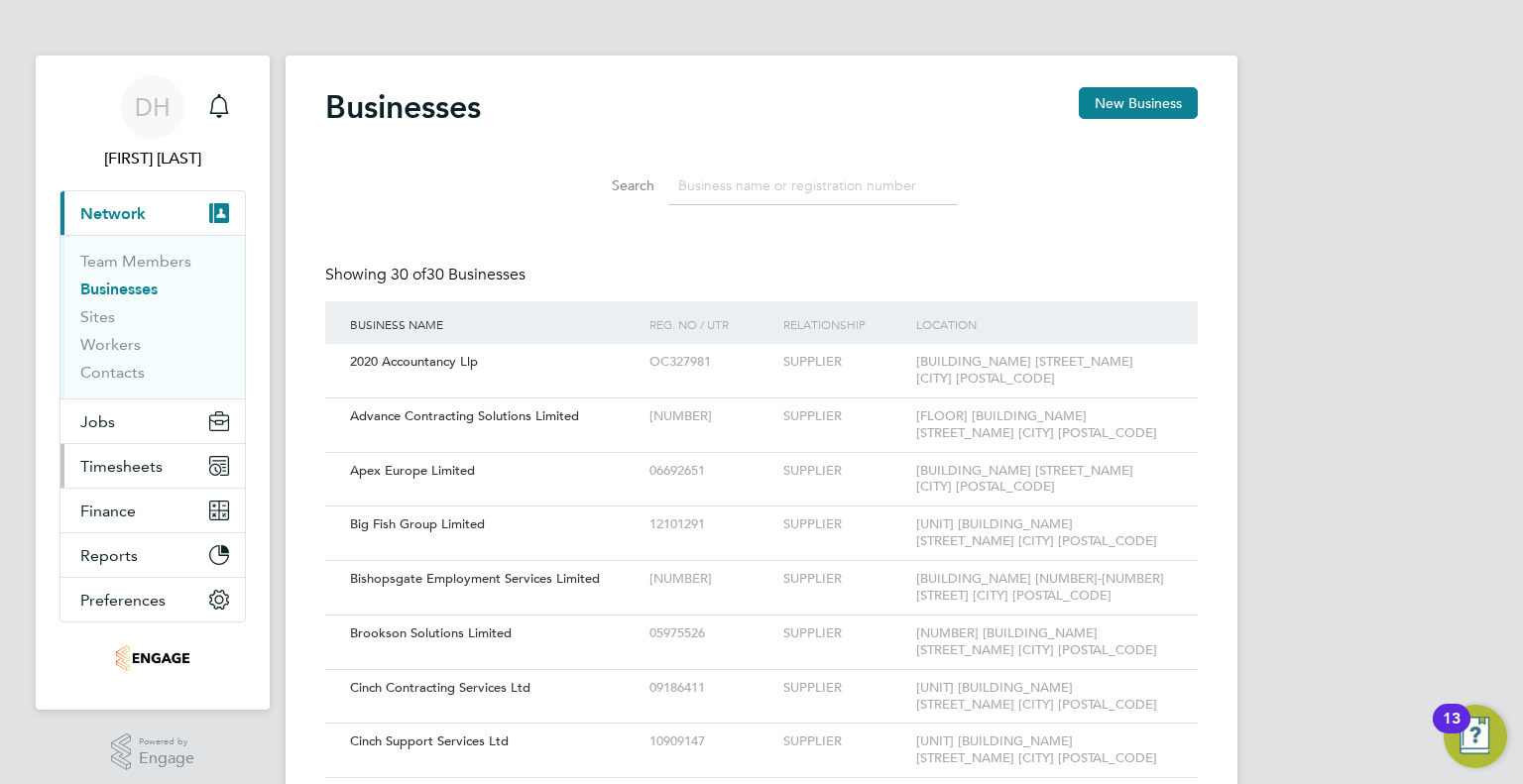 click on "Timesheets" at bounding box center [121, 466] 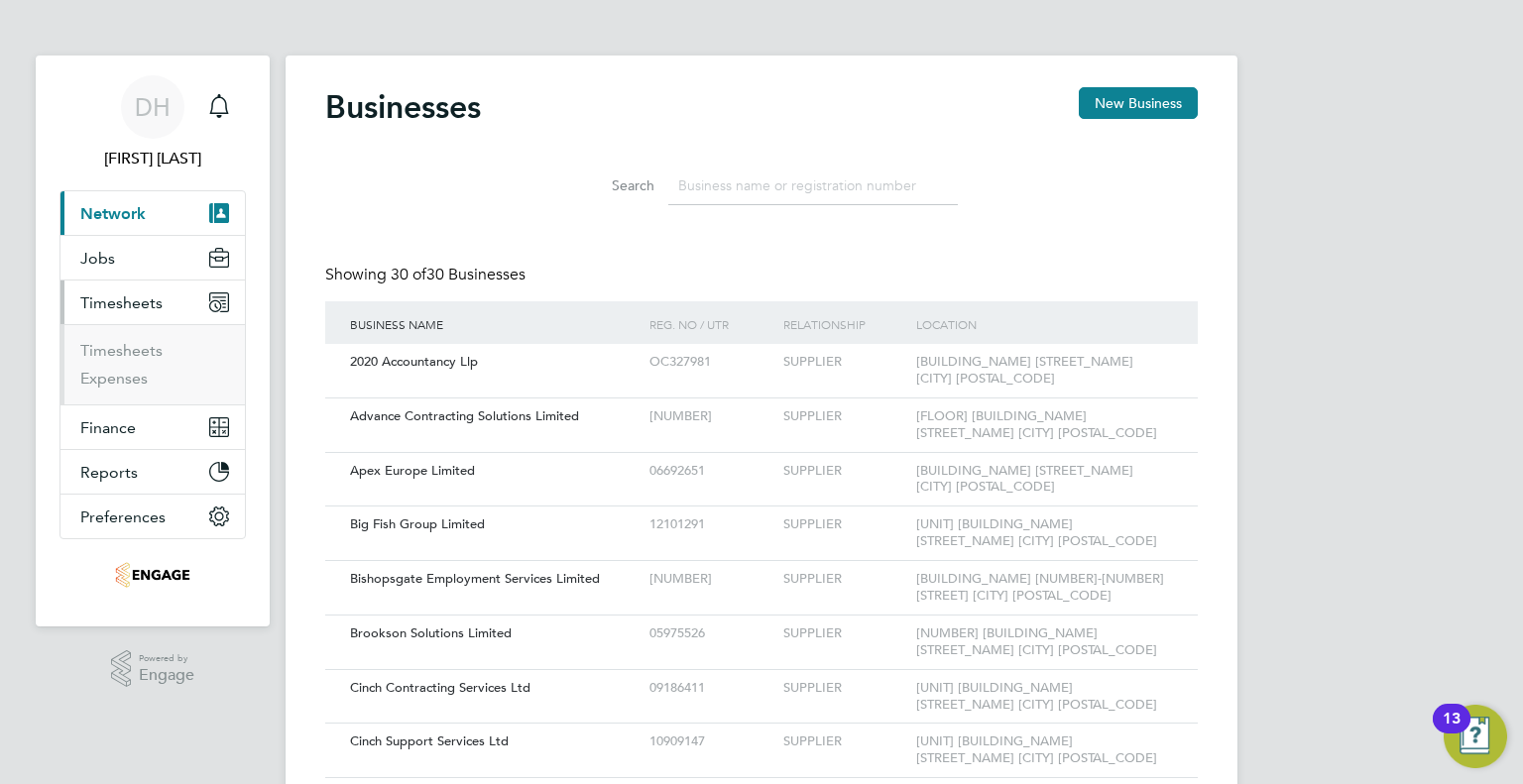 click on "Timesheets" at bounding box center (153, 302) 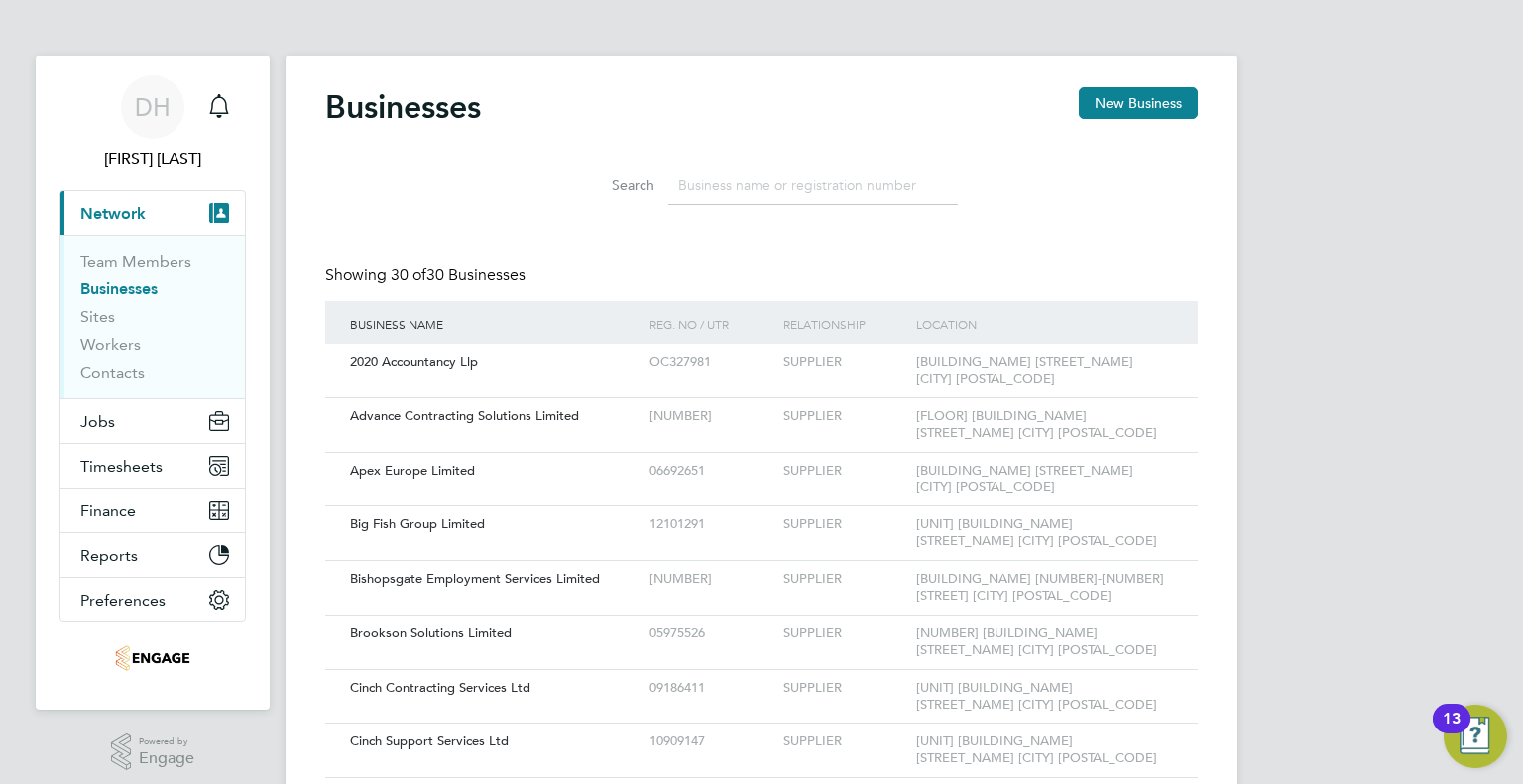 click 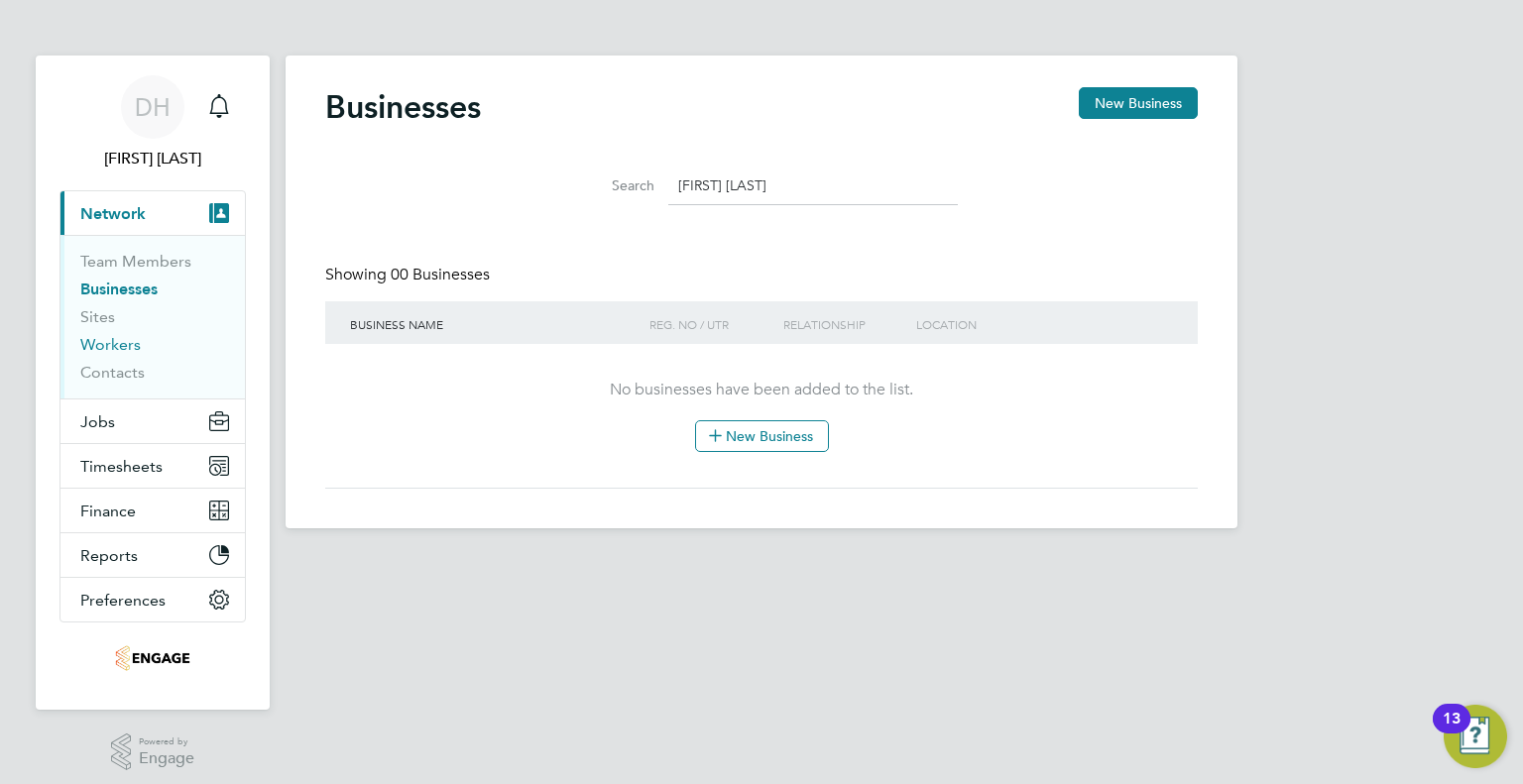 type on "[FIRST] [LAST]" 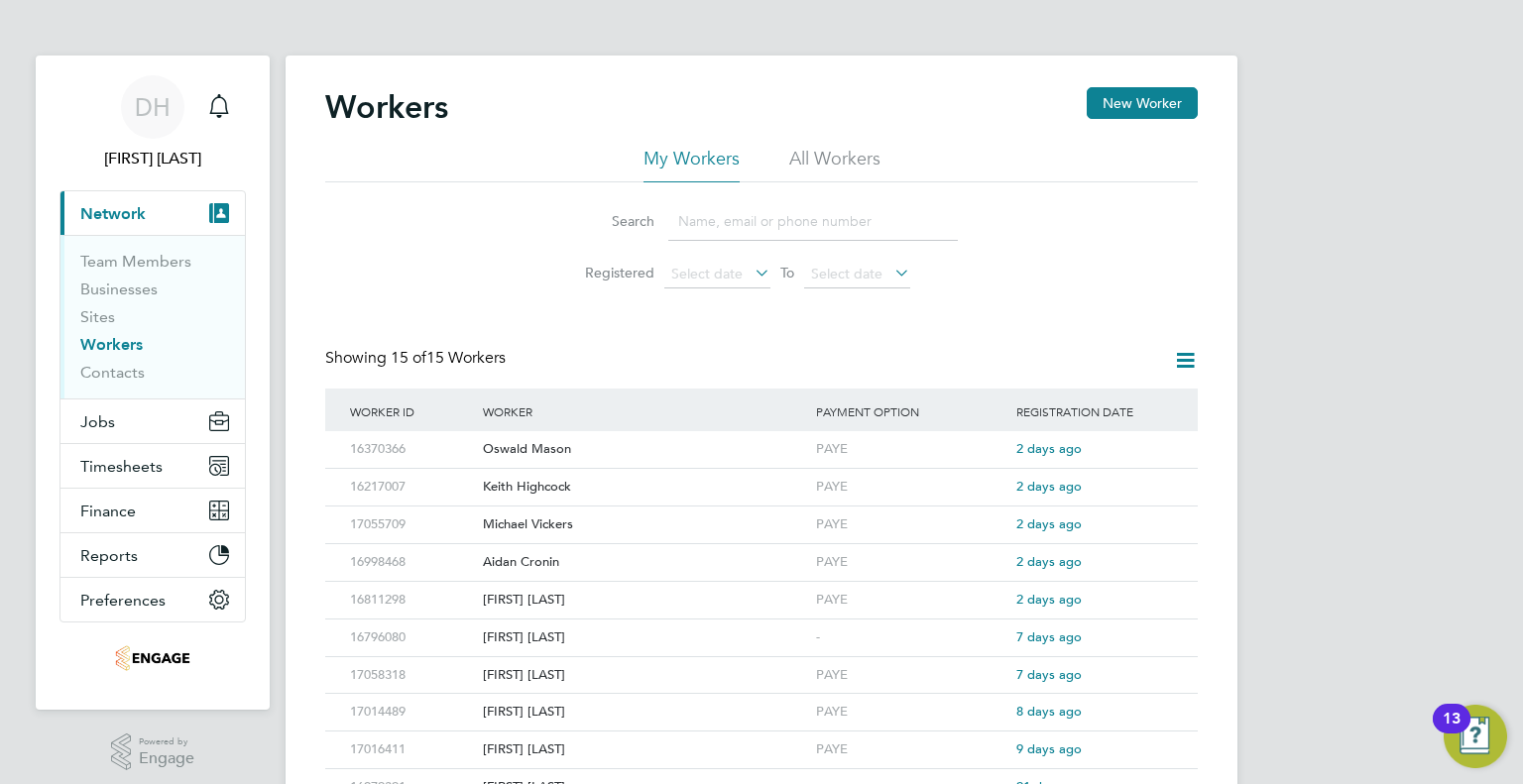 click 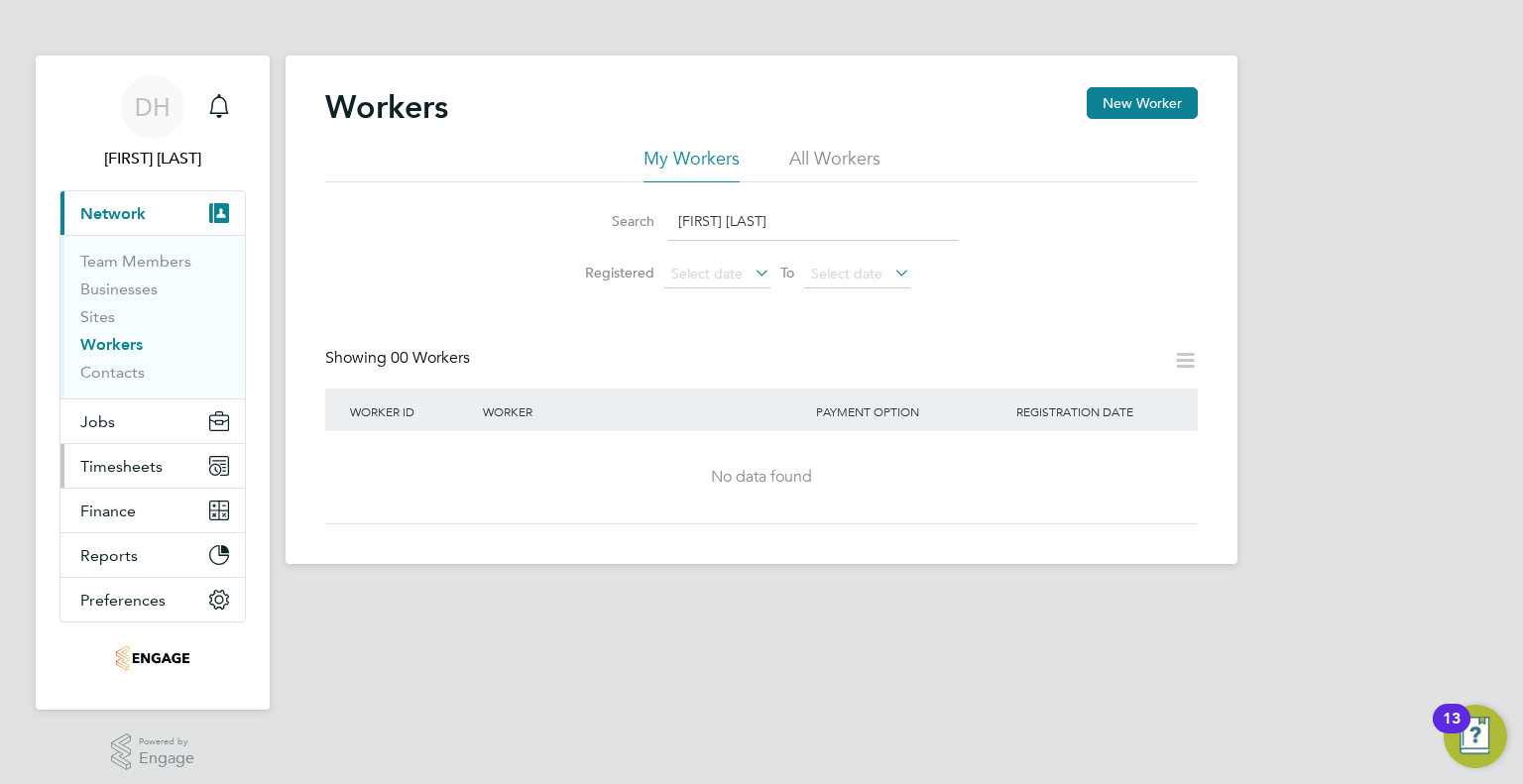 type on "[FIRST] [LAST]" 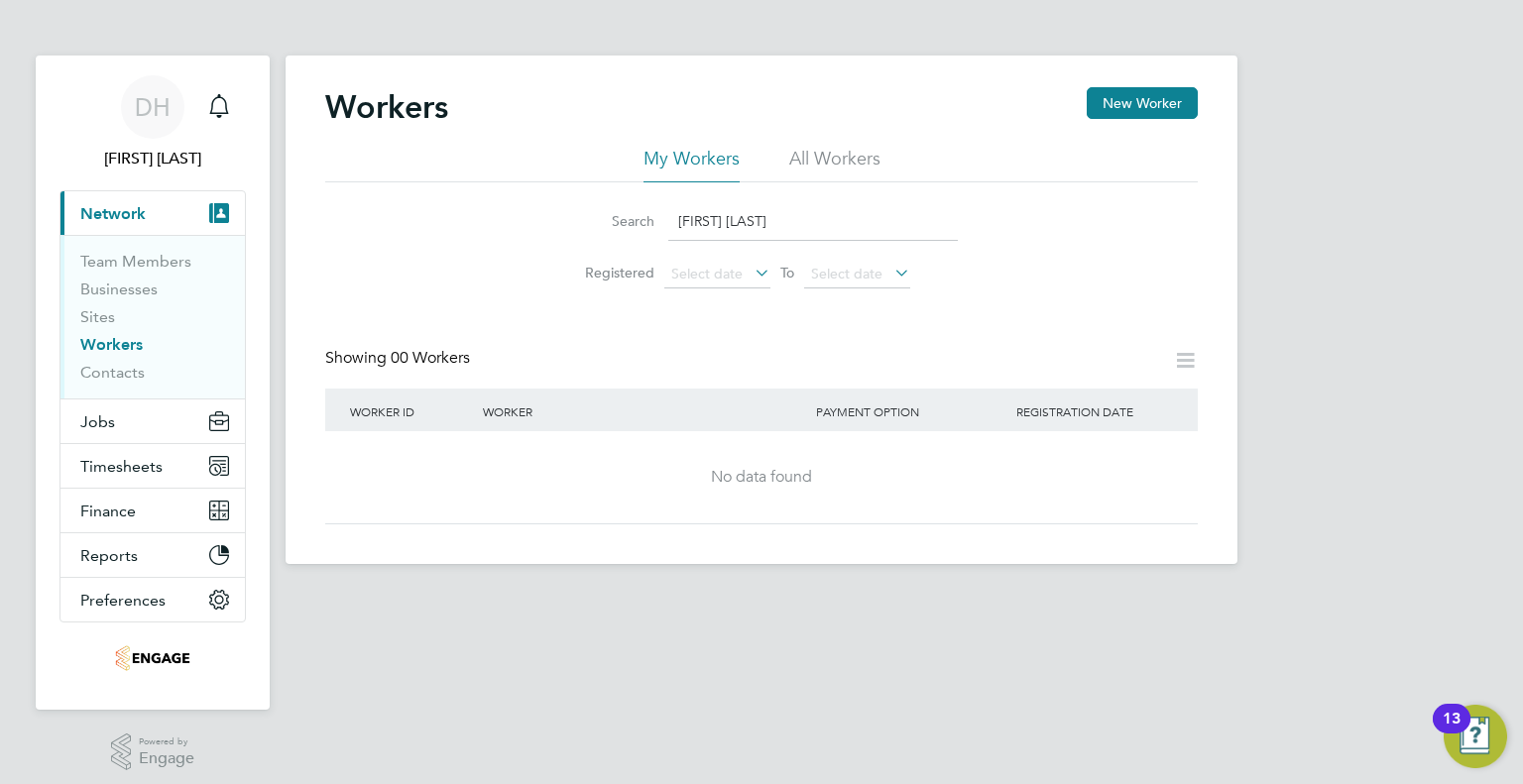 drag, startPoint x: 1144, startPoint y: 90, endPoint x: 1153, endPoint y: 122, distance: 33.24154 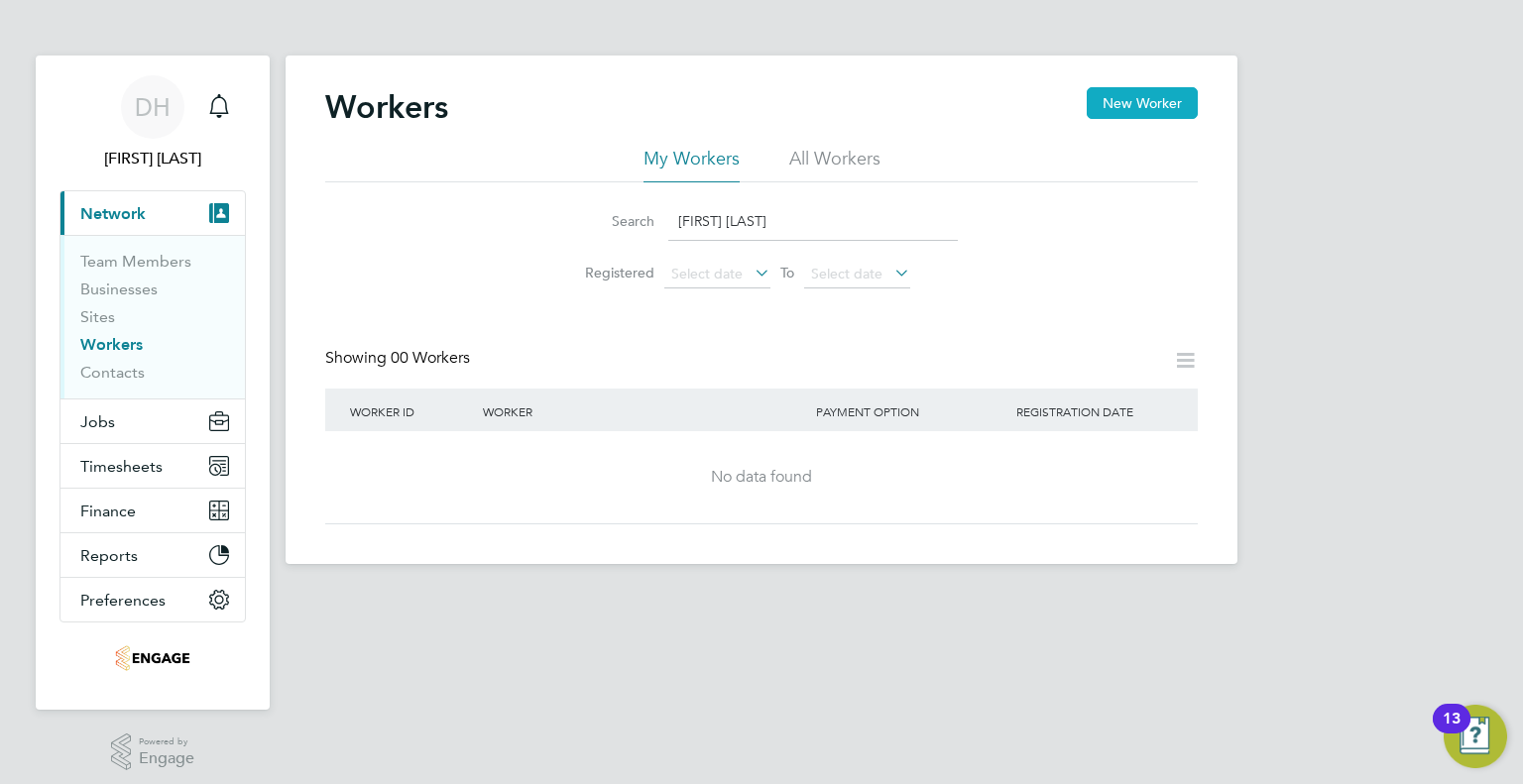 click on "New Worker" 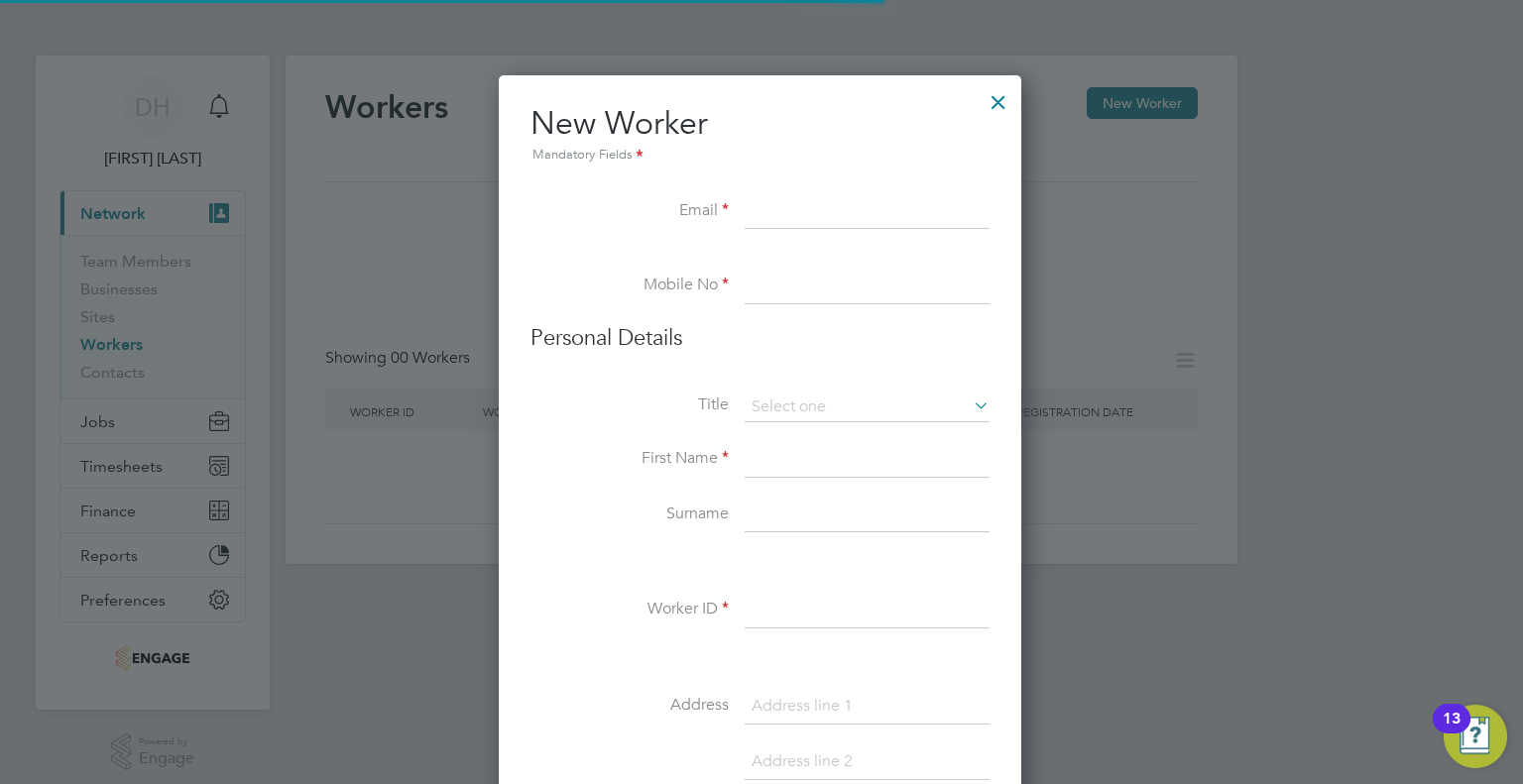 scroll, scrollTop: 10, scrollLeft: 10, axis: both 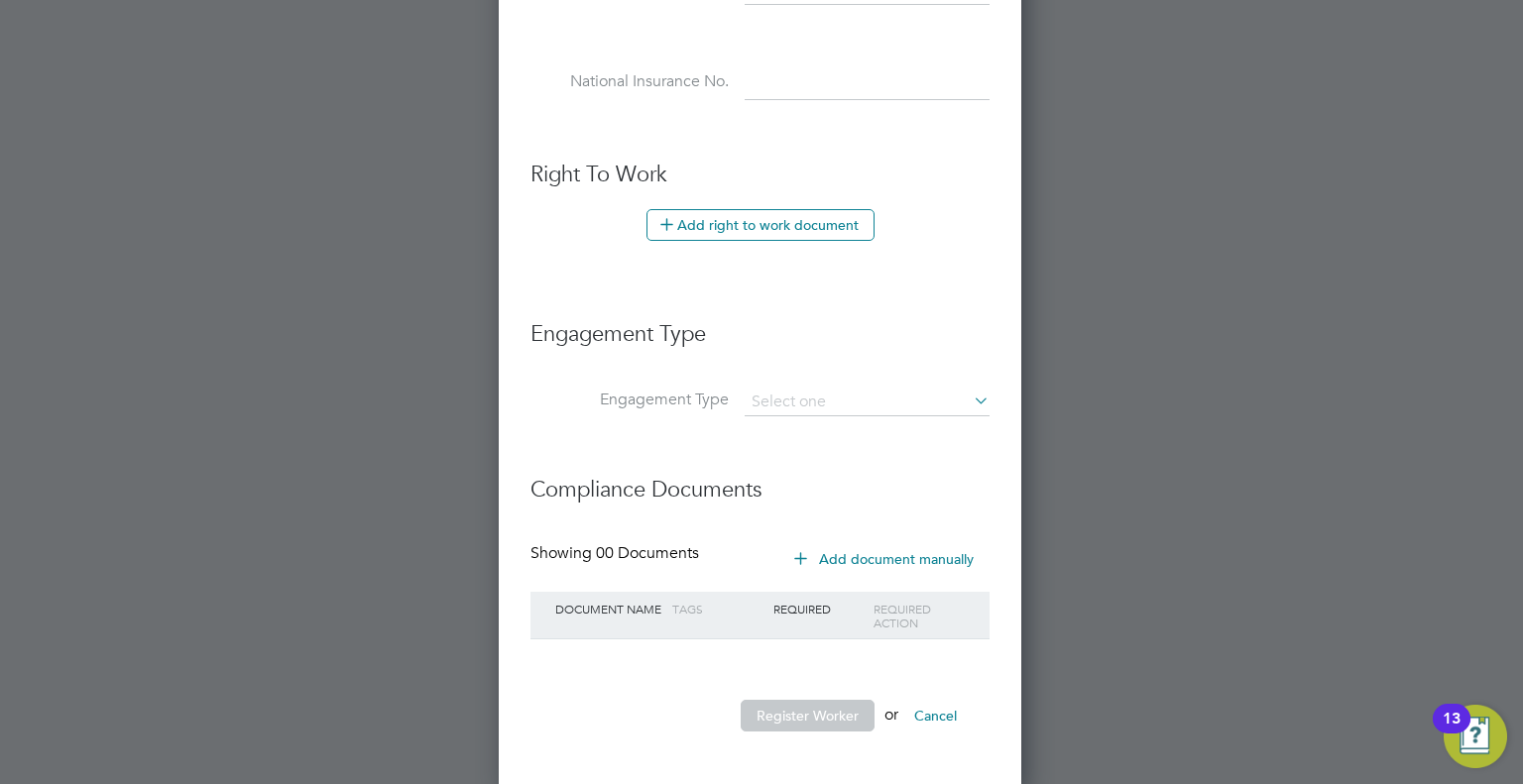 click on "Cancel" at bounding box center [935, 716] 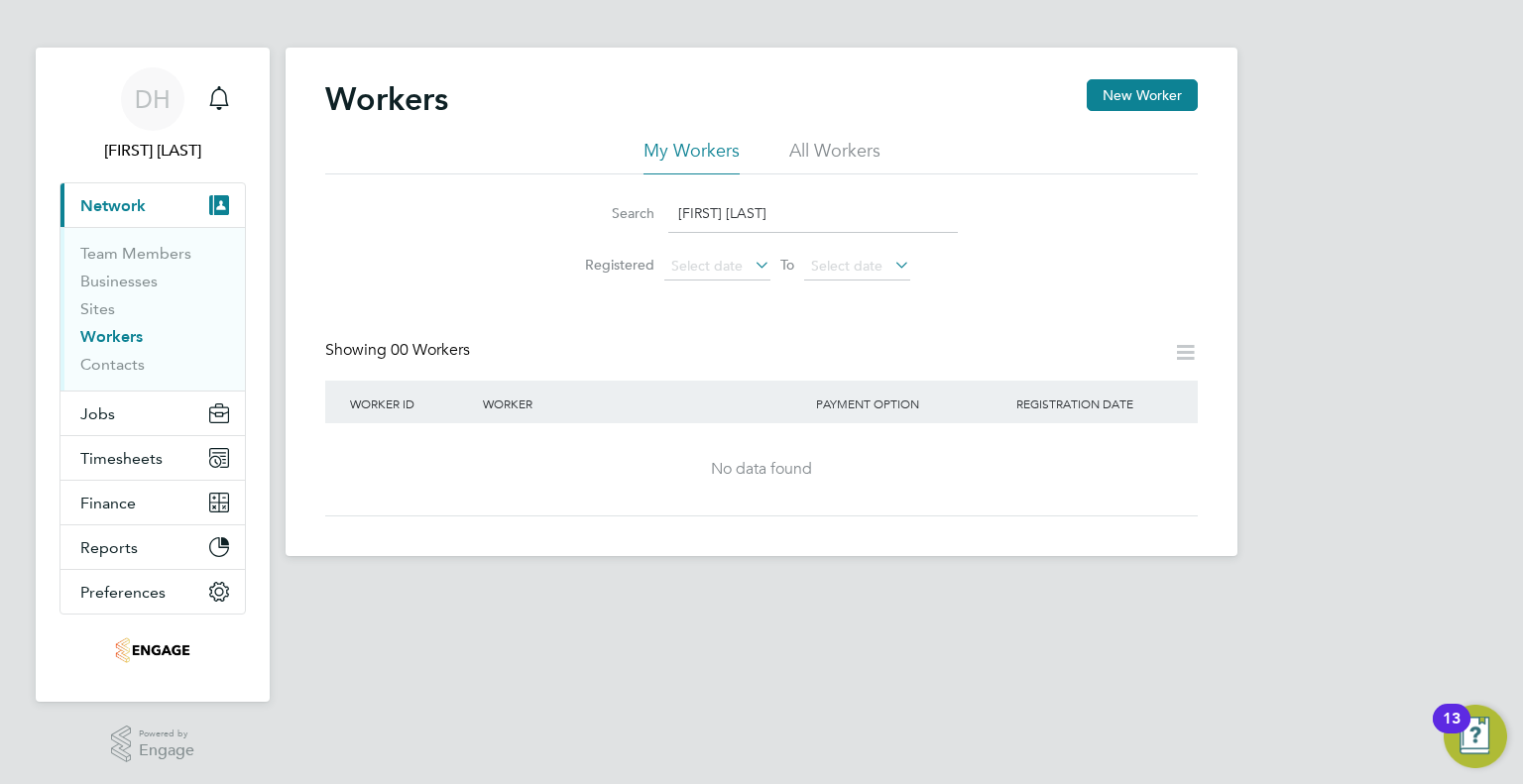 scroll, scrollTop: 0, scrollLeft: 0, axis: both 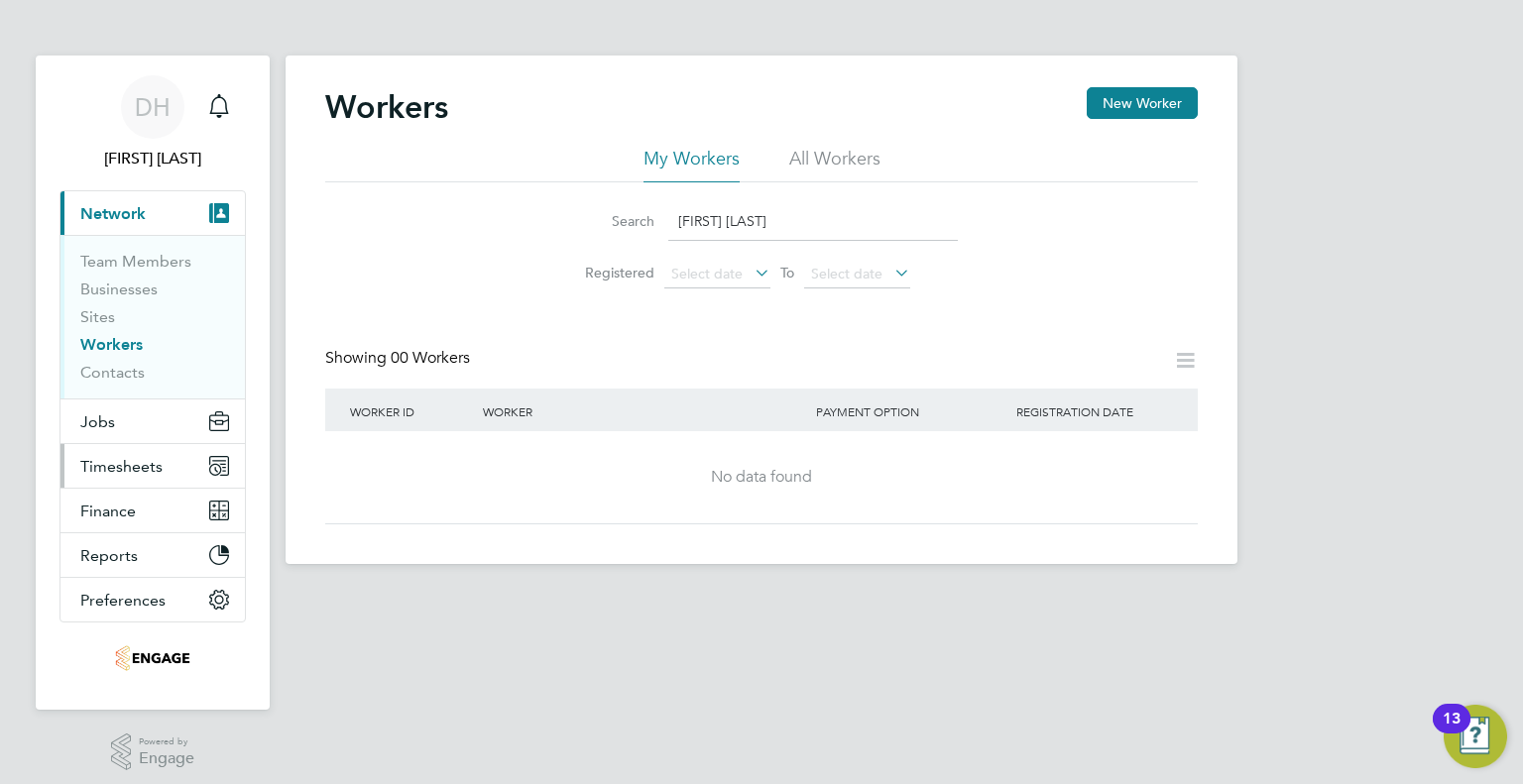click on "Timesheets" at bounding box center [153, 466] 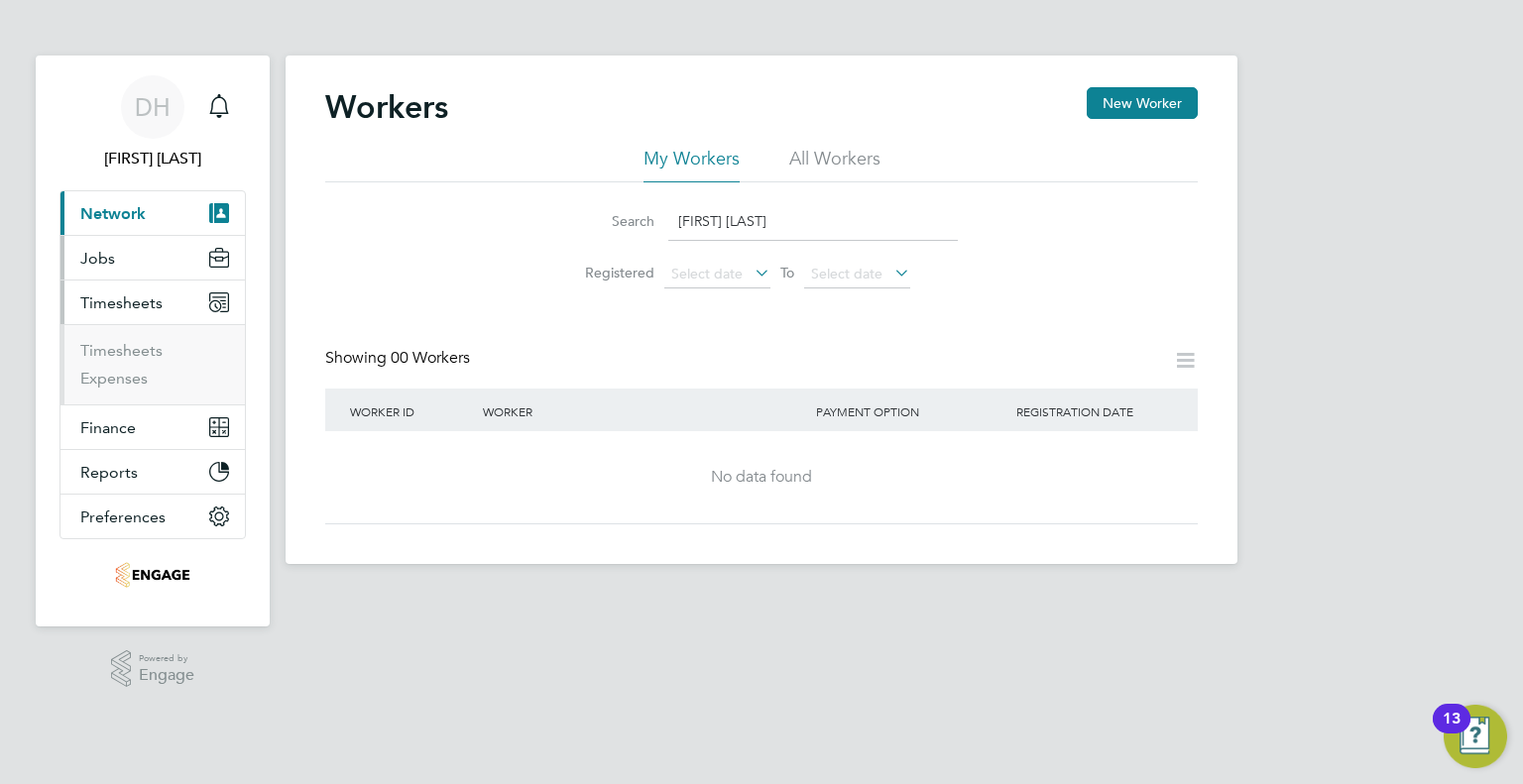 click on "Jobs" at bounding box center [97, 258] 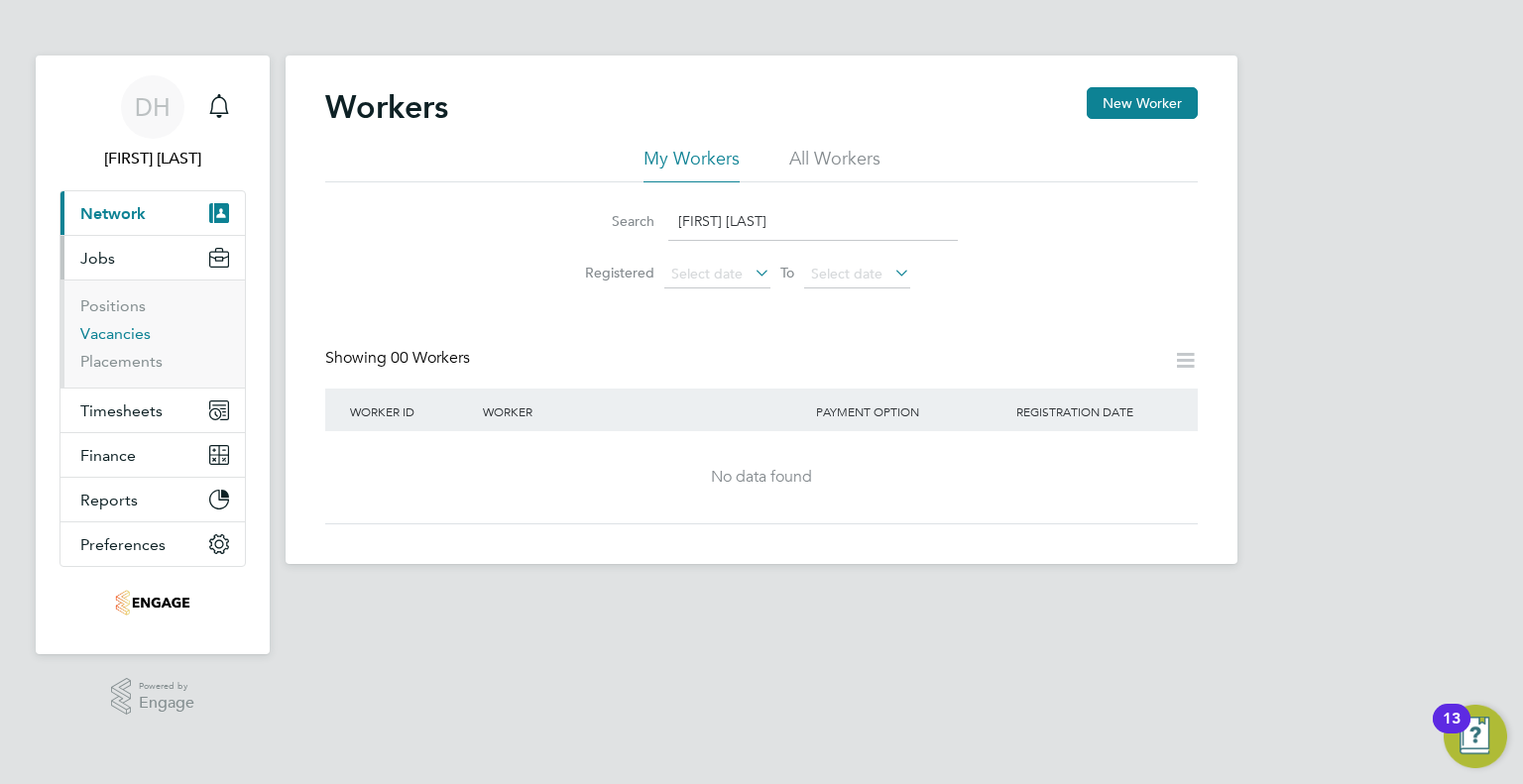 click on "Vacancies" at bounding box center [115, 333] 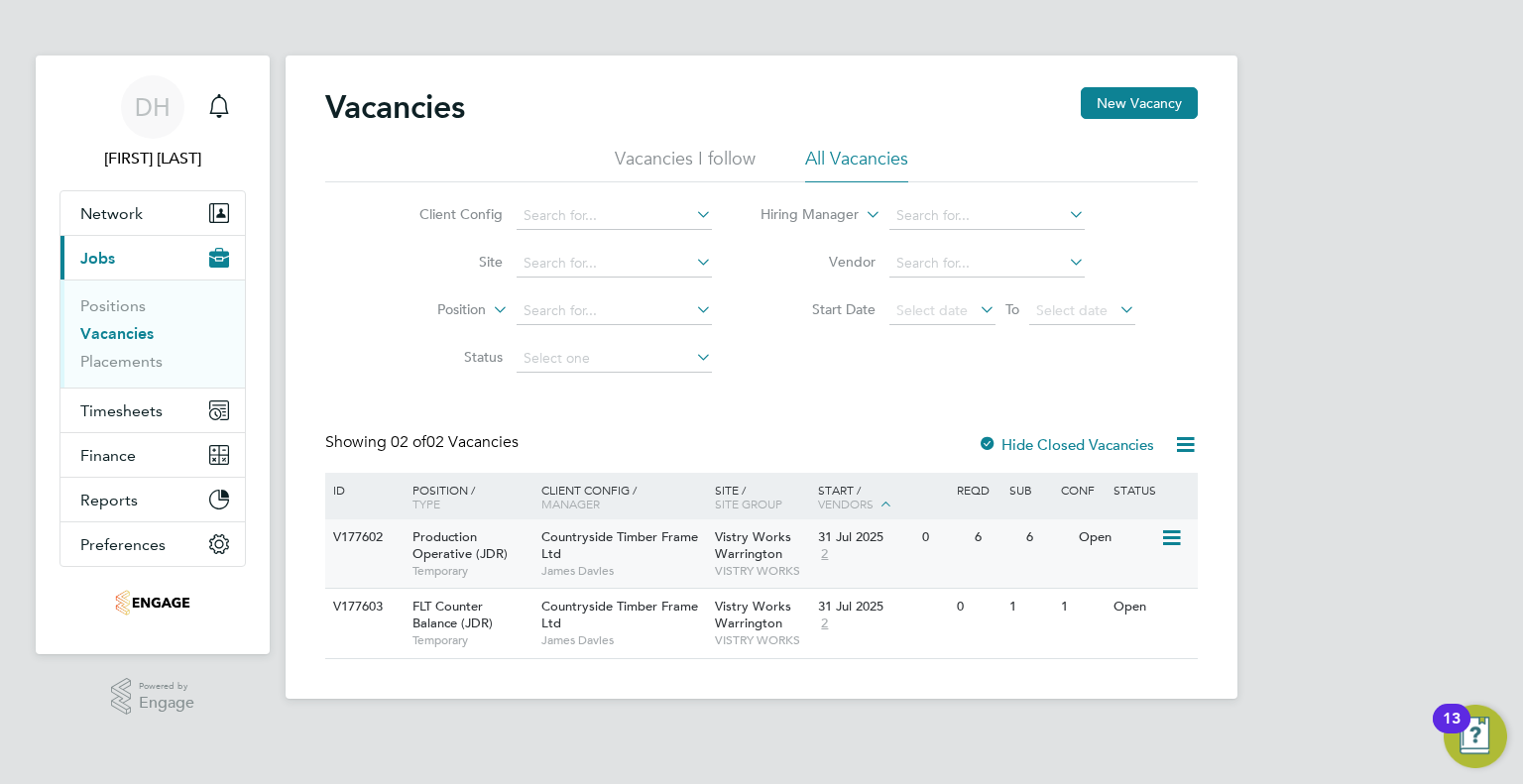 click on "Production Operative (JDR)" 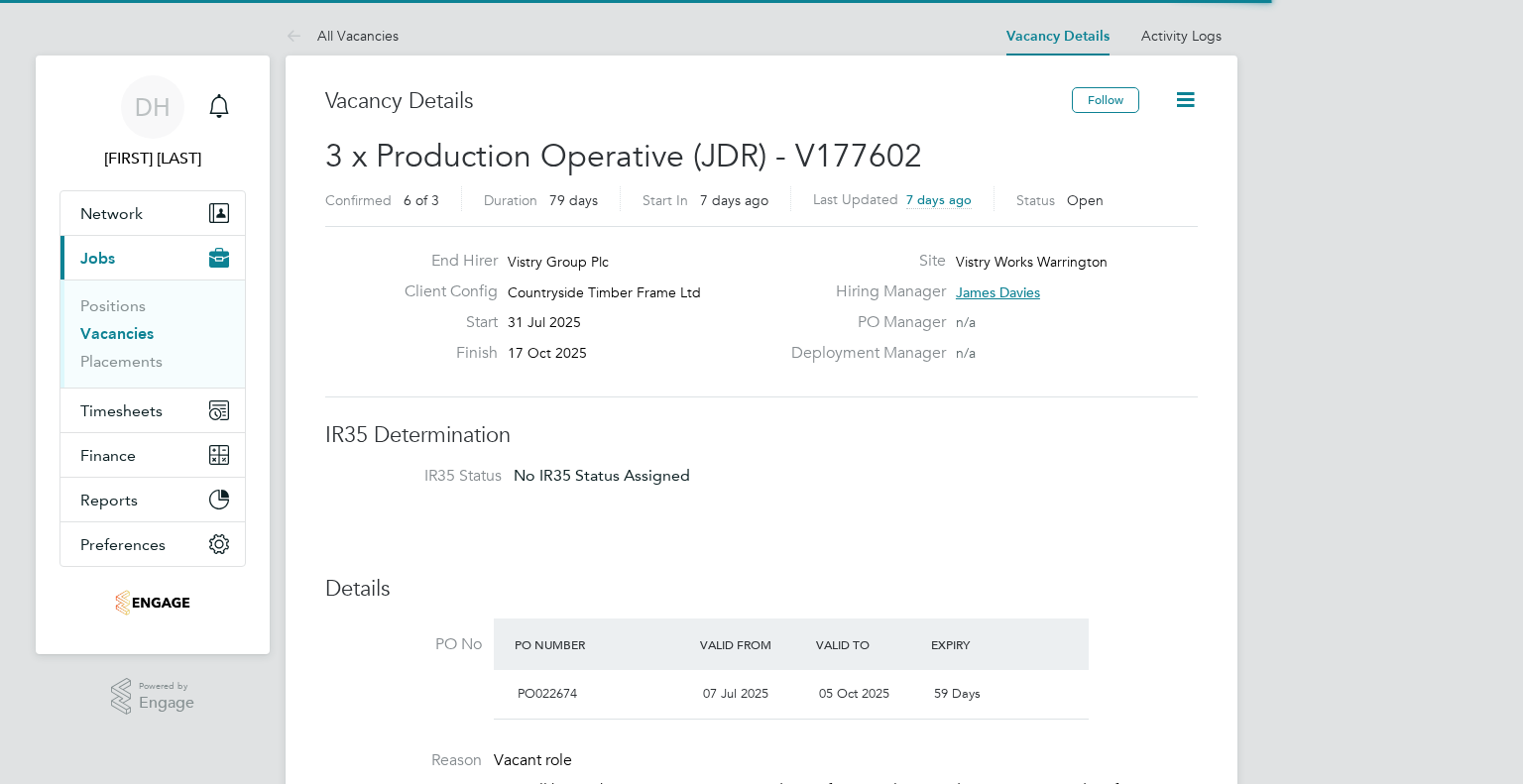 scroll, scrollTop: 297, scrollLeft: 0, axis: vertical 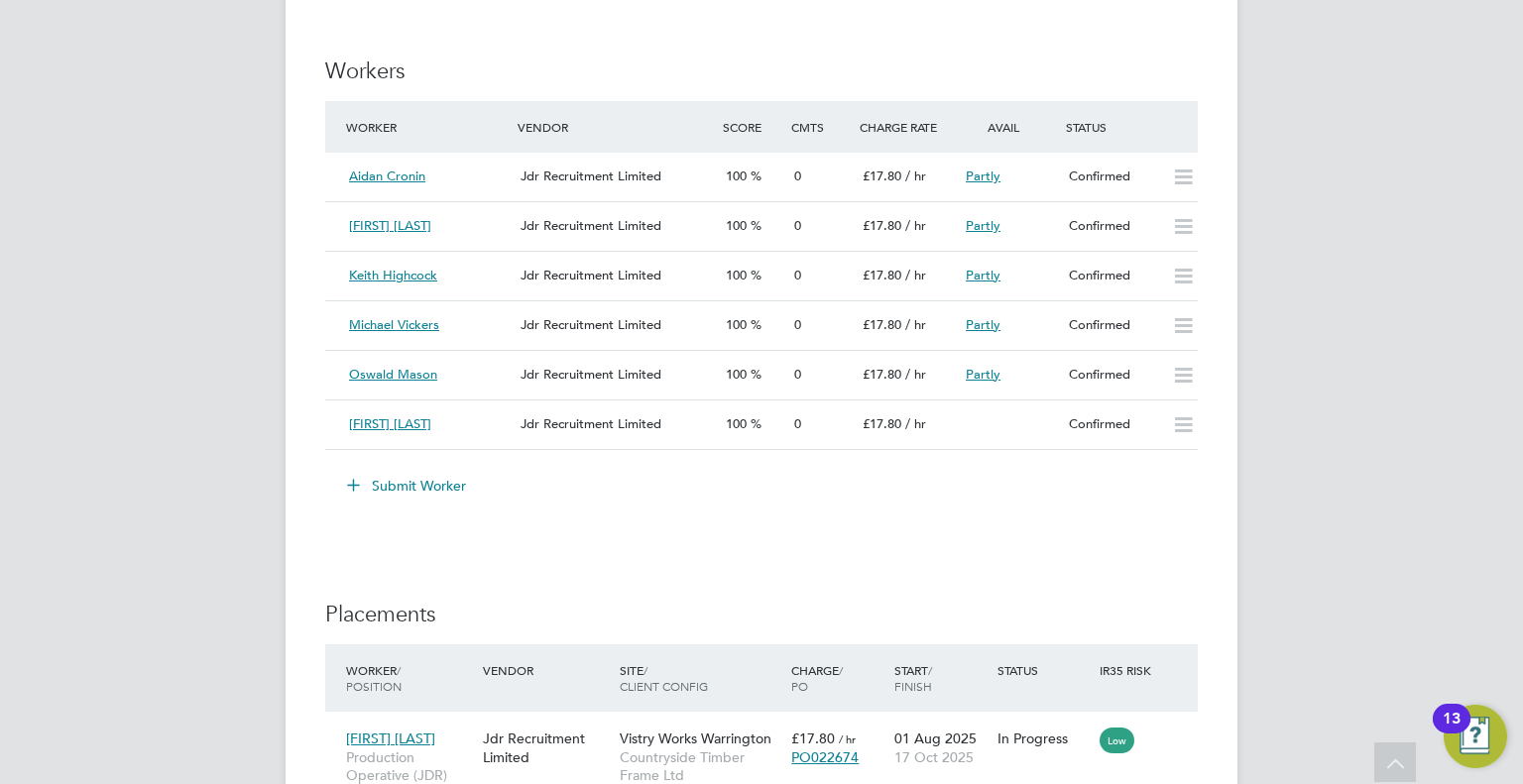 click on "Submit Worker" 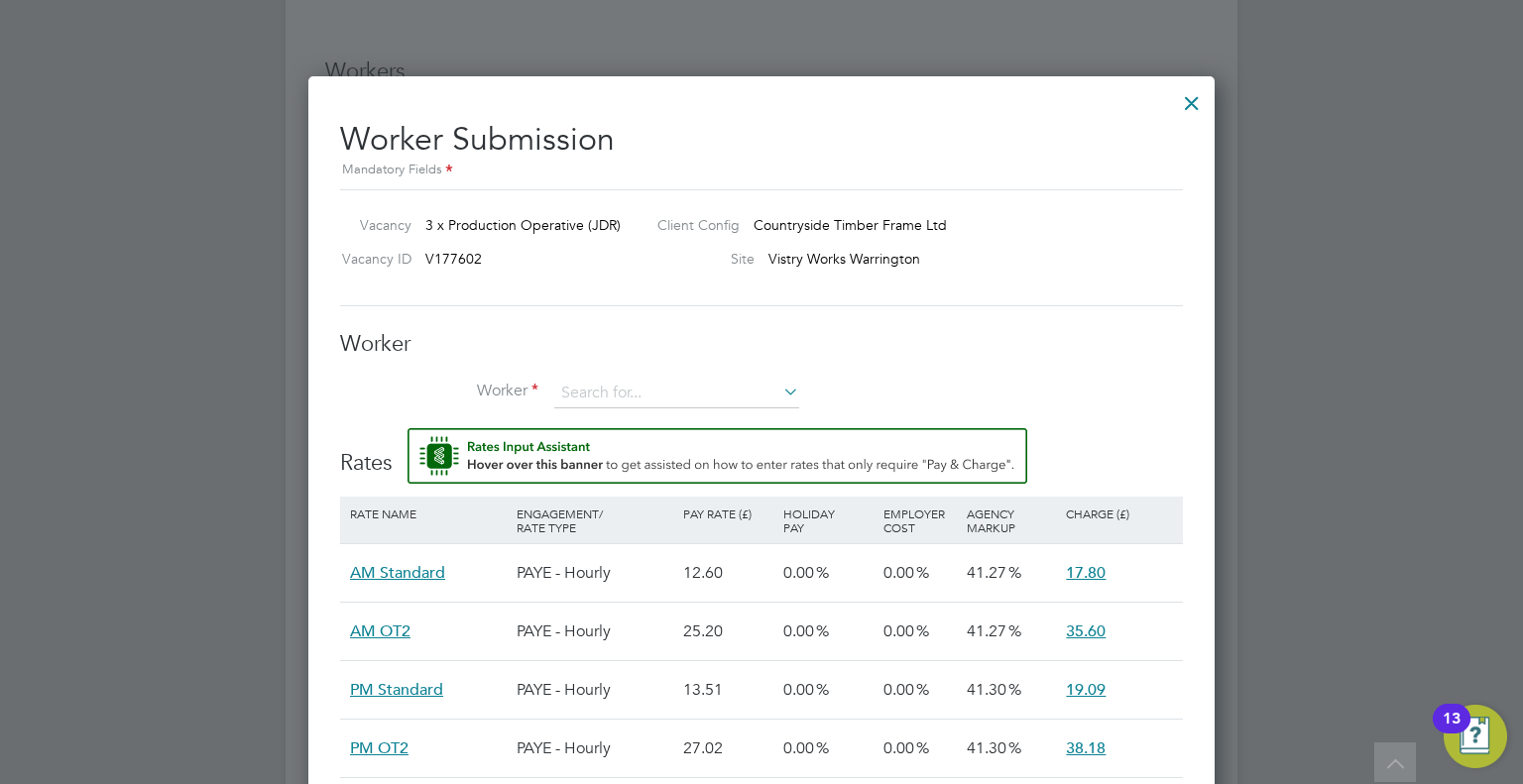 click on "Worker" at bounding box center [762, 344] 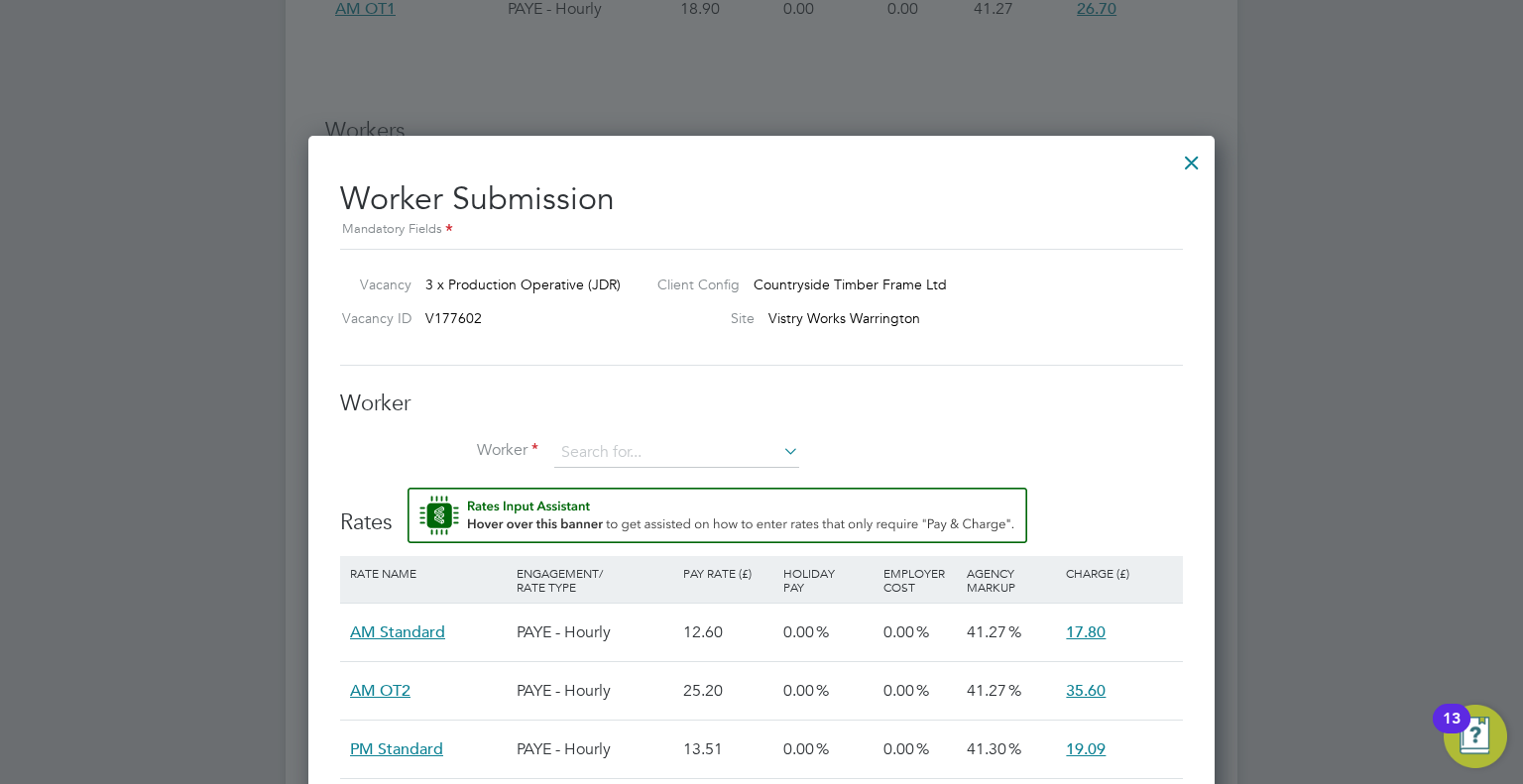 click on "Worker" at bounding box center [762, 463] 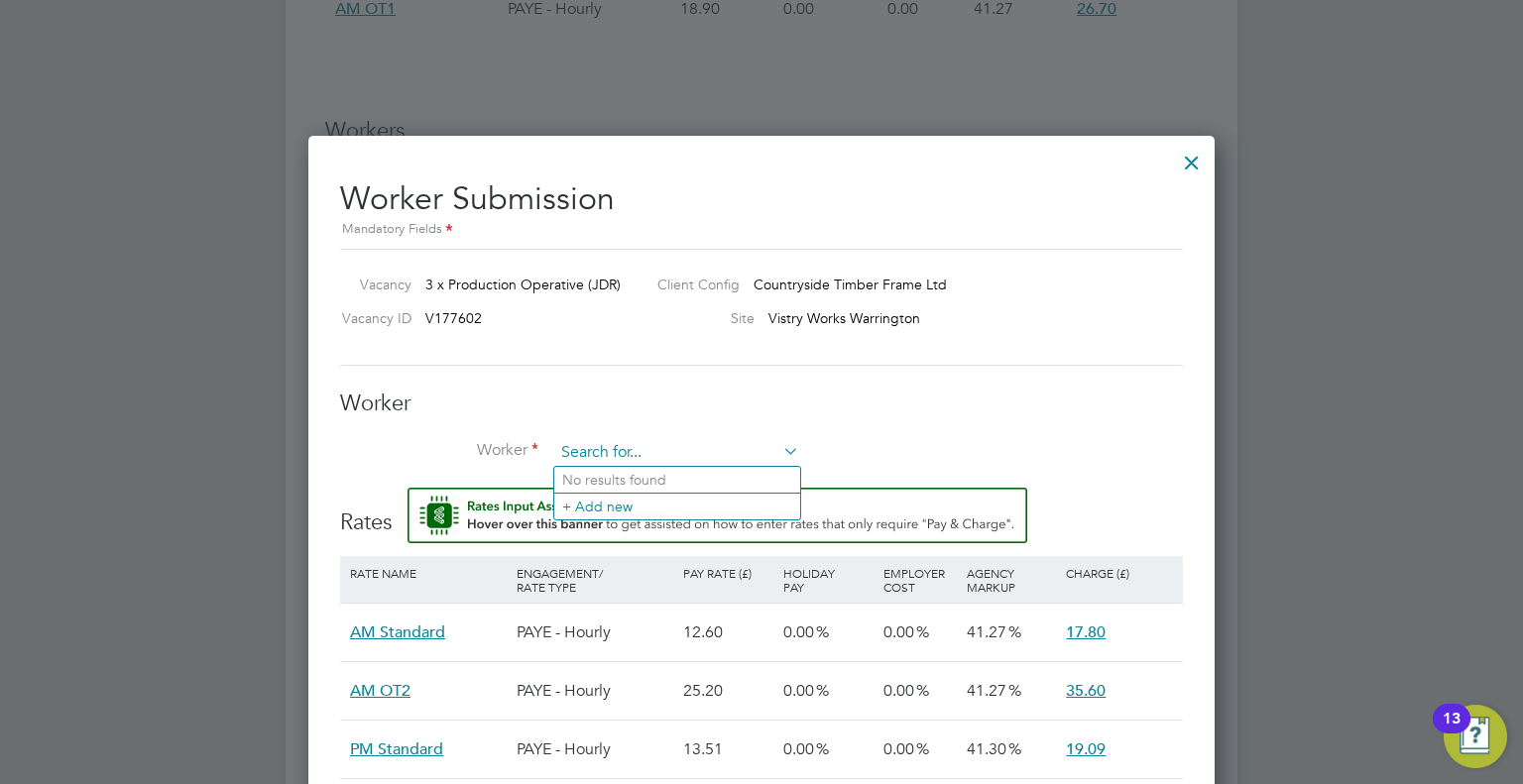 click at bounding box center [676, 453] 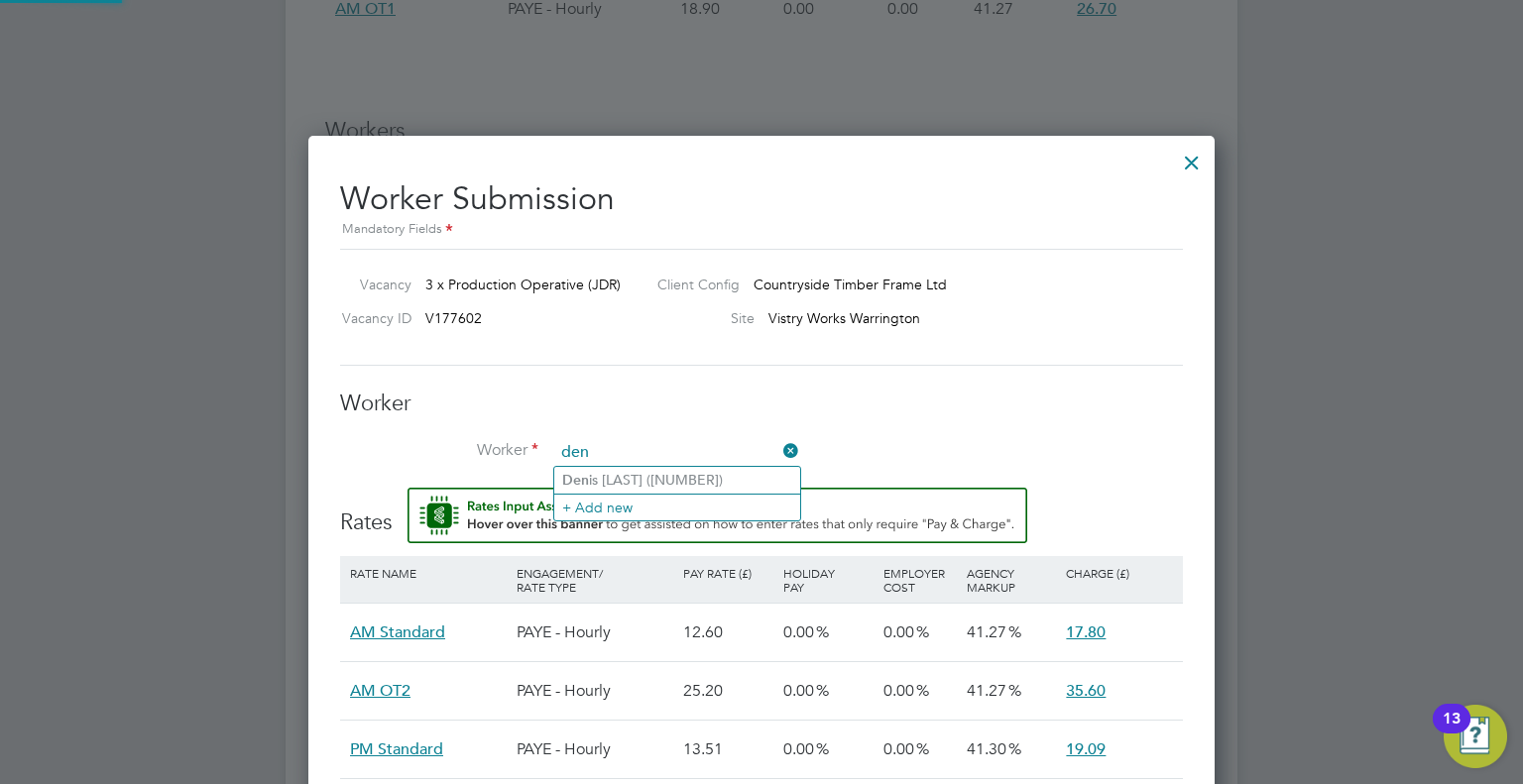 type on "den" 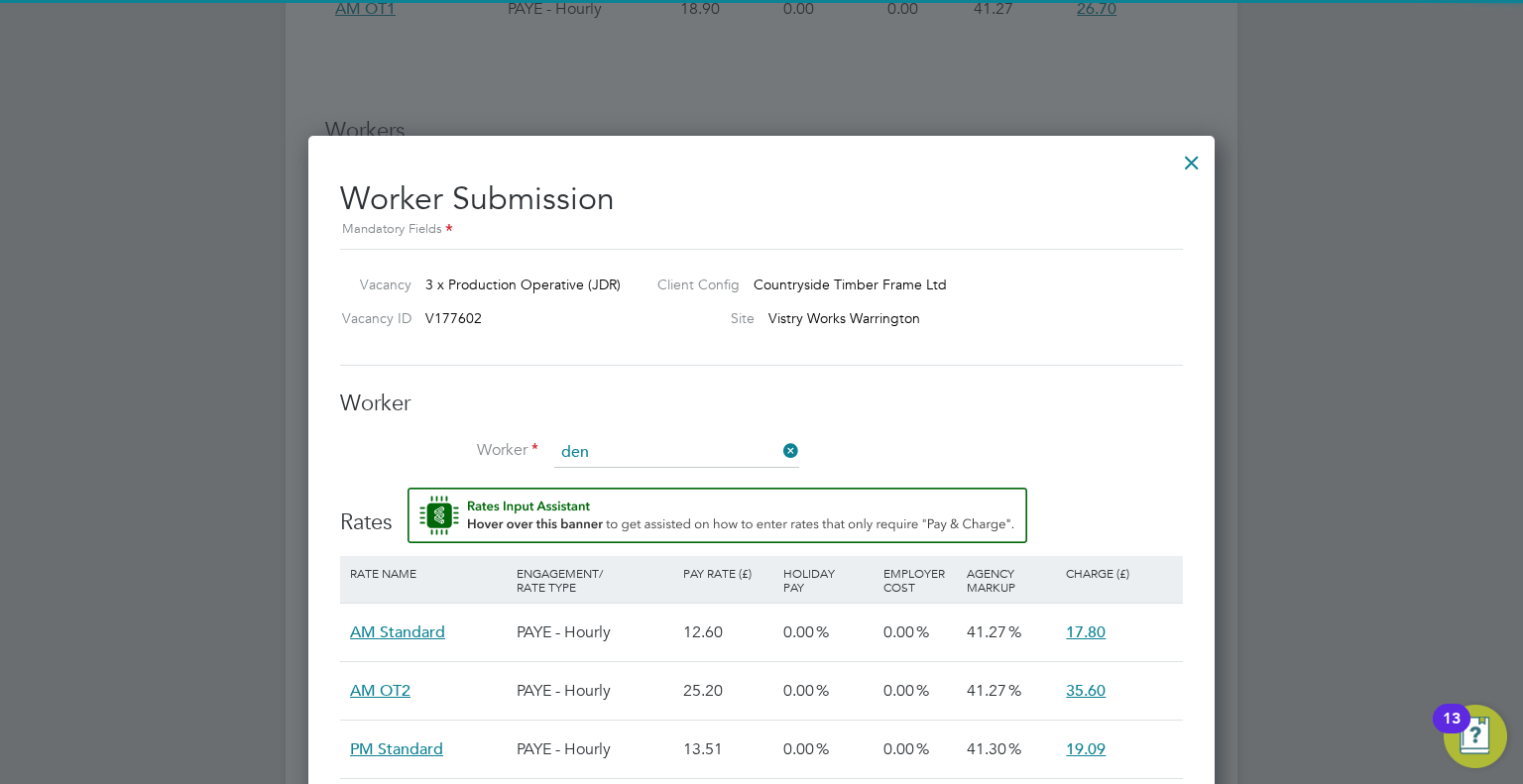 click on "Worker Worker   den   Worker Engagement Type" at bounding box center [762, 438] 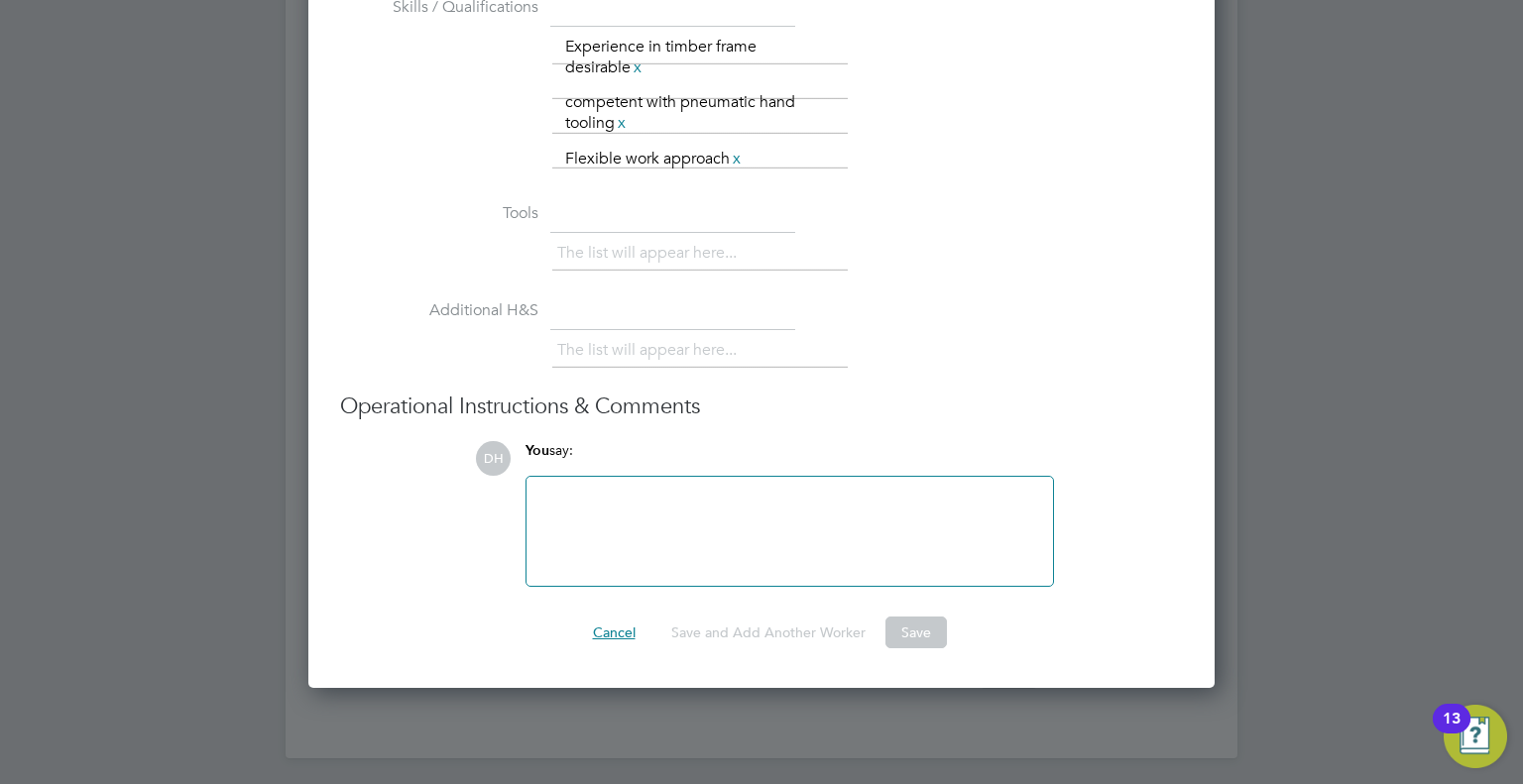 click on "Cancel" at bounding box center (614, 632) 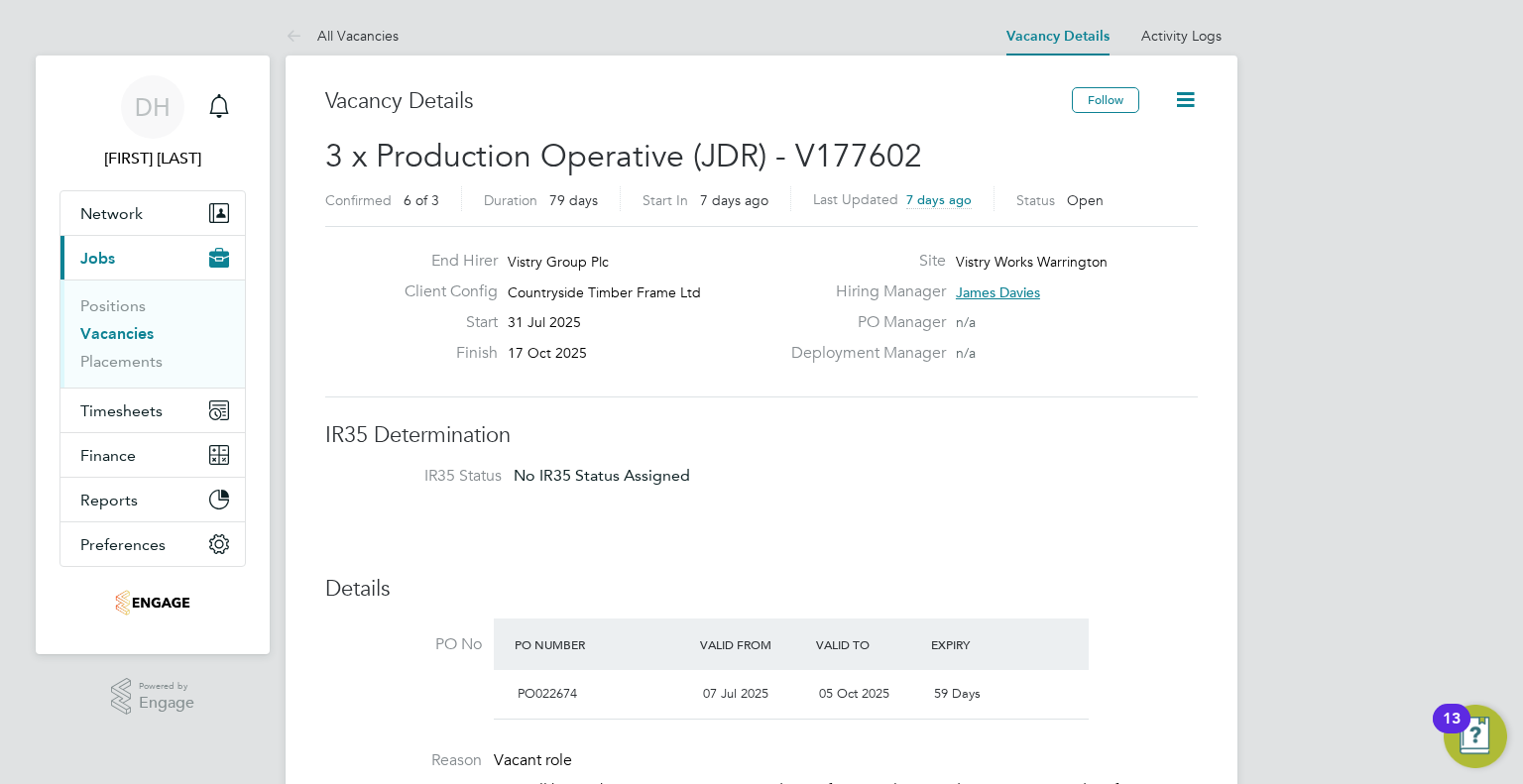 click on "Hiring Manager" 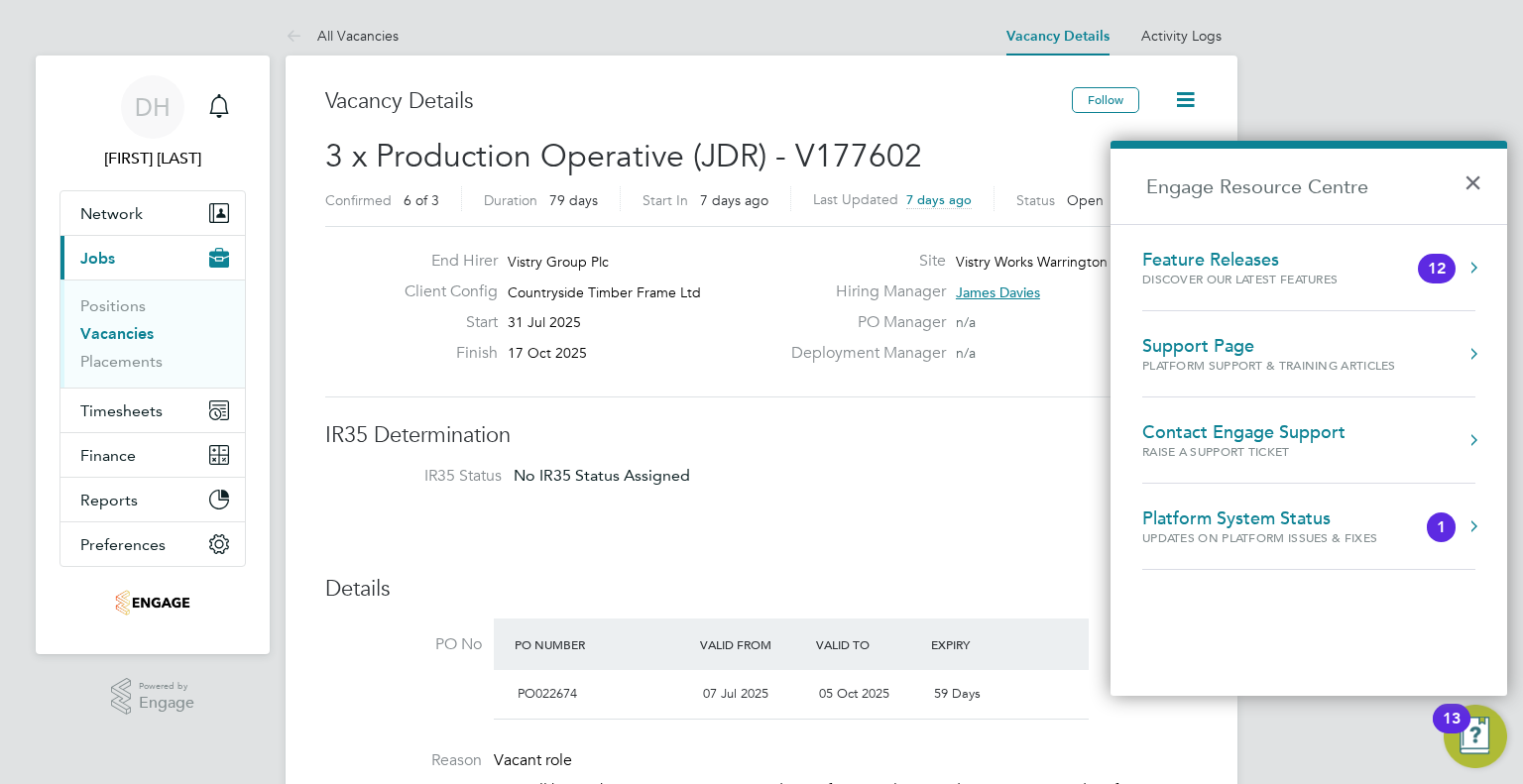 click on "DH   Danielle Harris   Notifications
Applications:   Network
Team Members   Businesses   Sites   Workers   Contacts   Current page:   Jobs
Positions   Vacancies   Placements   Timesheets
Timesheets   Expenses   Finance
Invoices & Credit Notes   Reports
Margin Report   Report Downloads   Preferences
My Business   Doc. Requirements   VMS Configurations   Notifications   Activity Logs
.st0{fill:#C0C1C2;}
Powered by Engage All Vacancies Vacancy Details   Activity Logs   Vacancy Details Activity Logs All Vacancies Vacancy Details Follow     3 x Production Operative (JDR) - V177602 Confirmed   6 of 3 Duration   79 days Start In     7 days ago Last Updated 7 days ago Status   Open   End Hirer Vistry Group Plc Client Config Start 31 Jul 2025" at bounding box center (762, 1797) 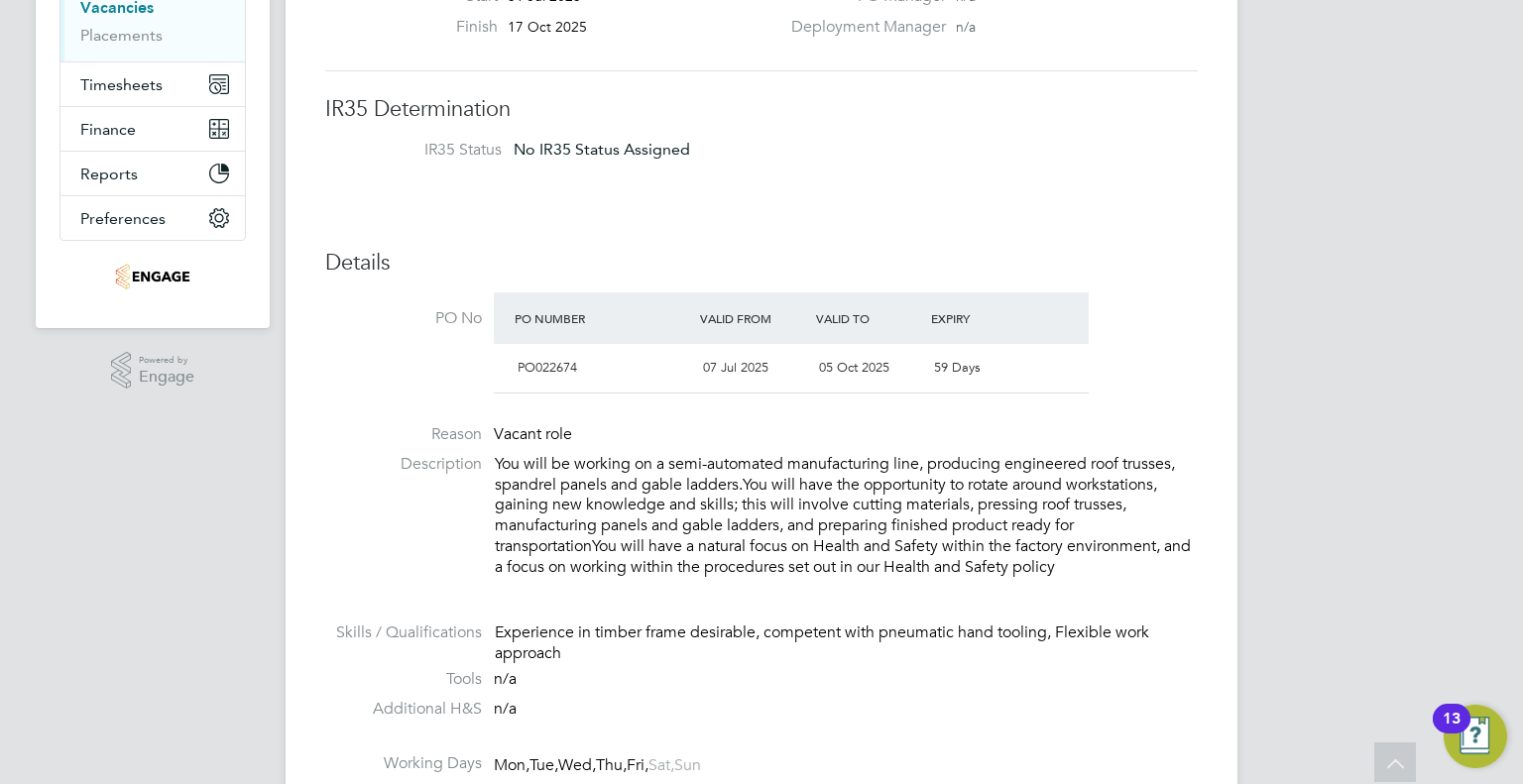 scroll, scrollTop: 0, scrollLeft: 0, axis: both 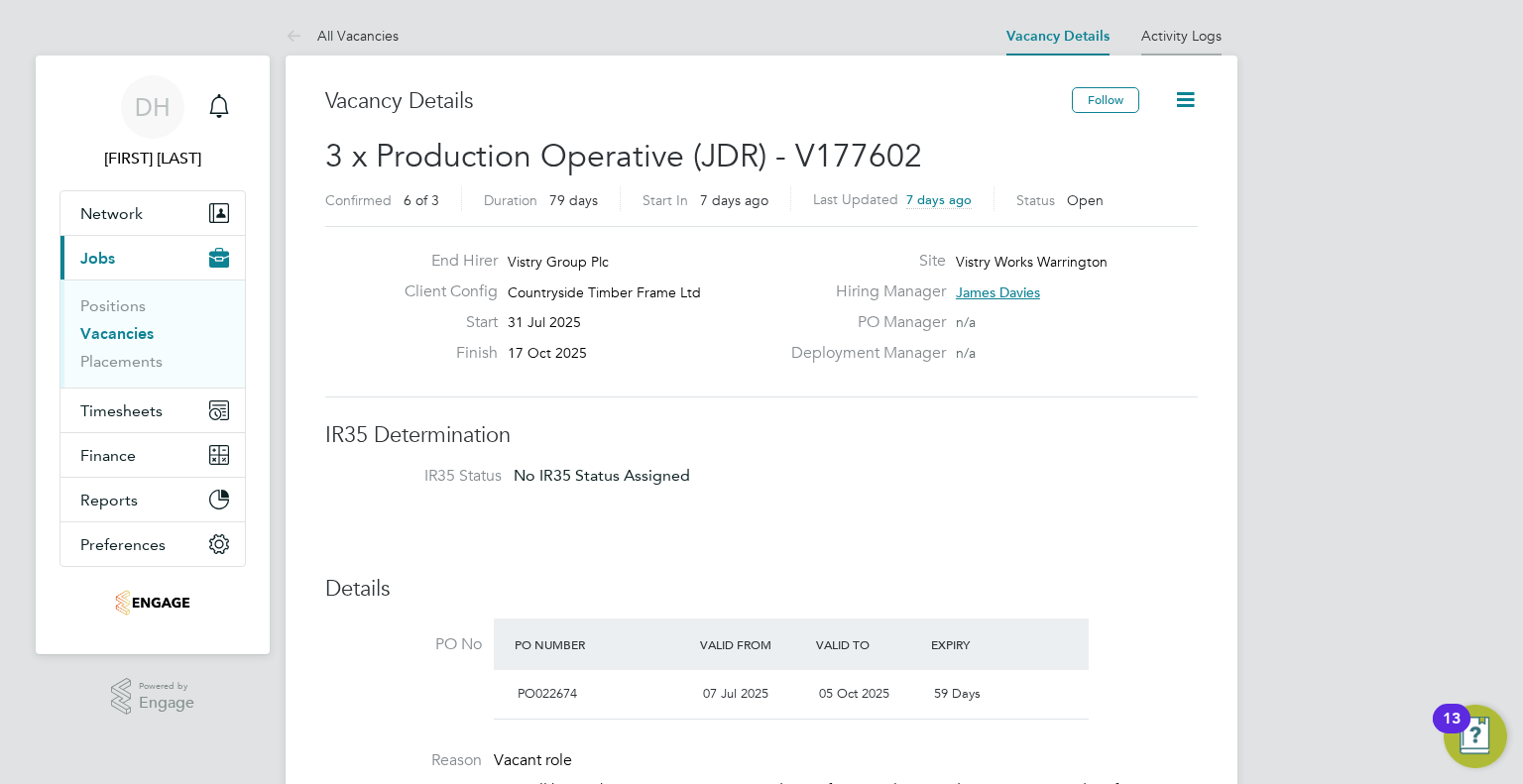 click on "Activity Logs" at bounding box center (1181, 36) 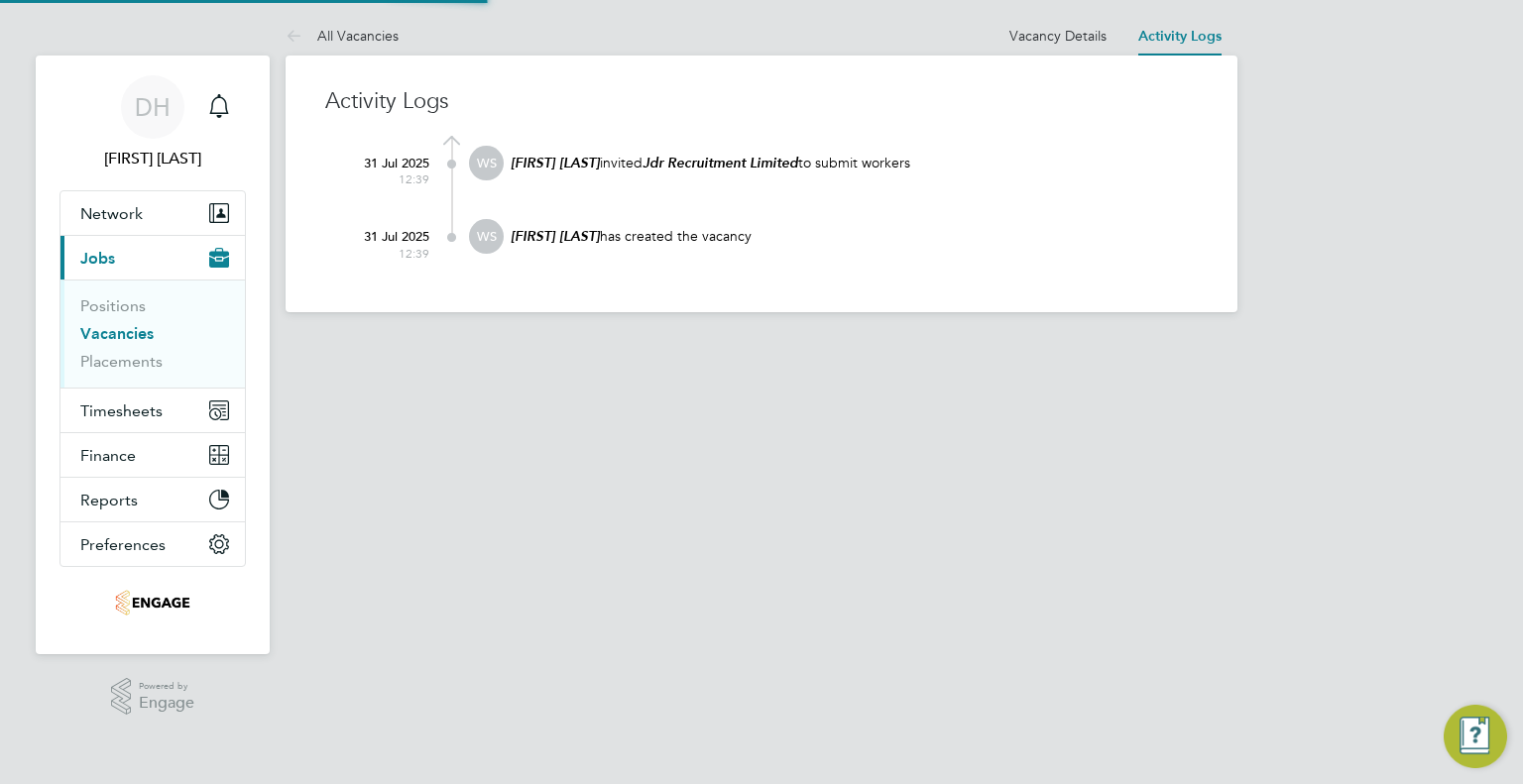 click on "Activity Logs" at bounding box center (1180, 34) 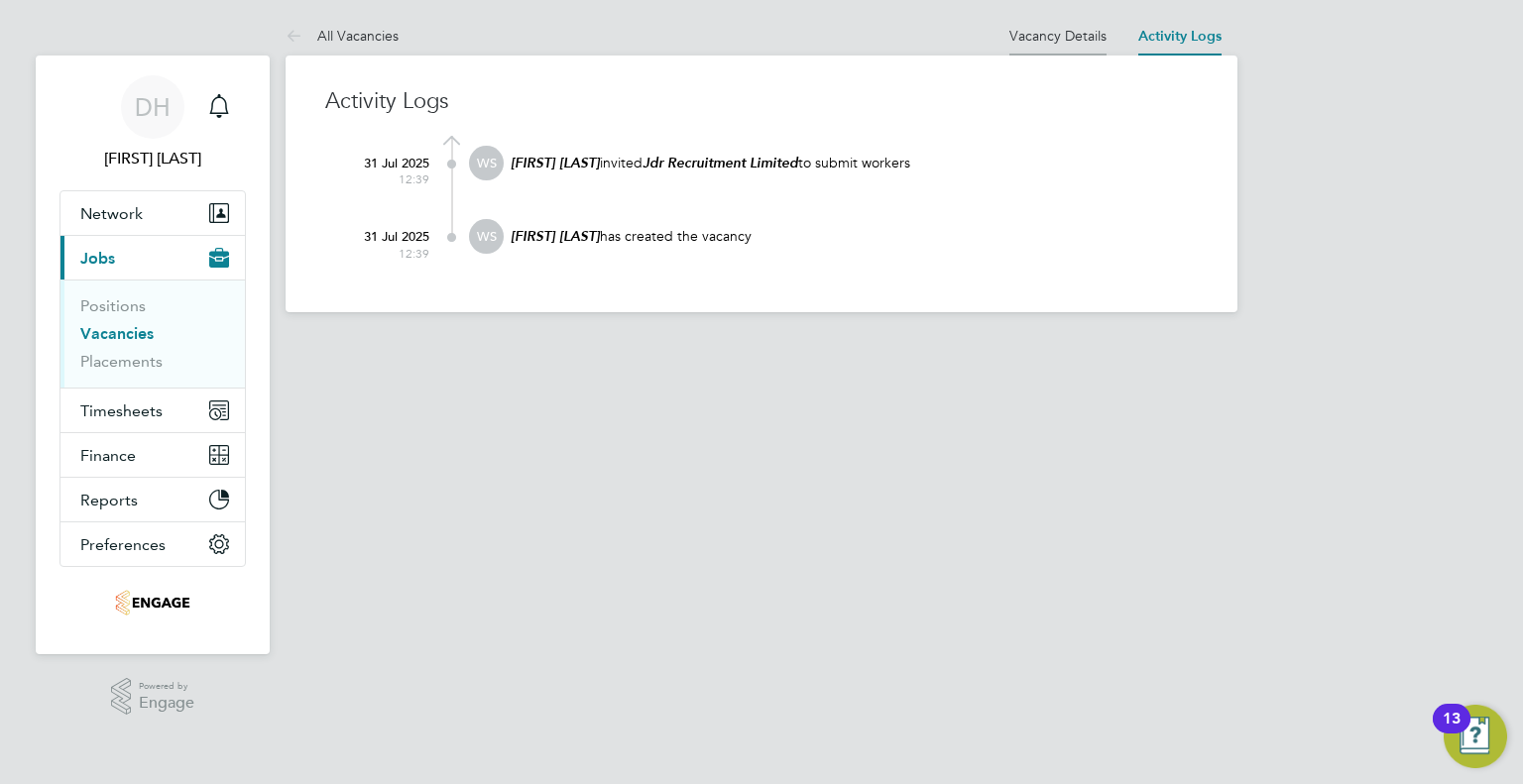click on "Vacancy Details" at bounding box center [1058, 36] 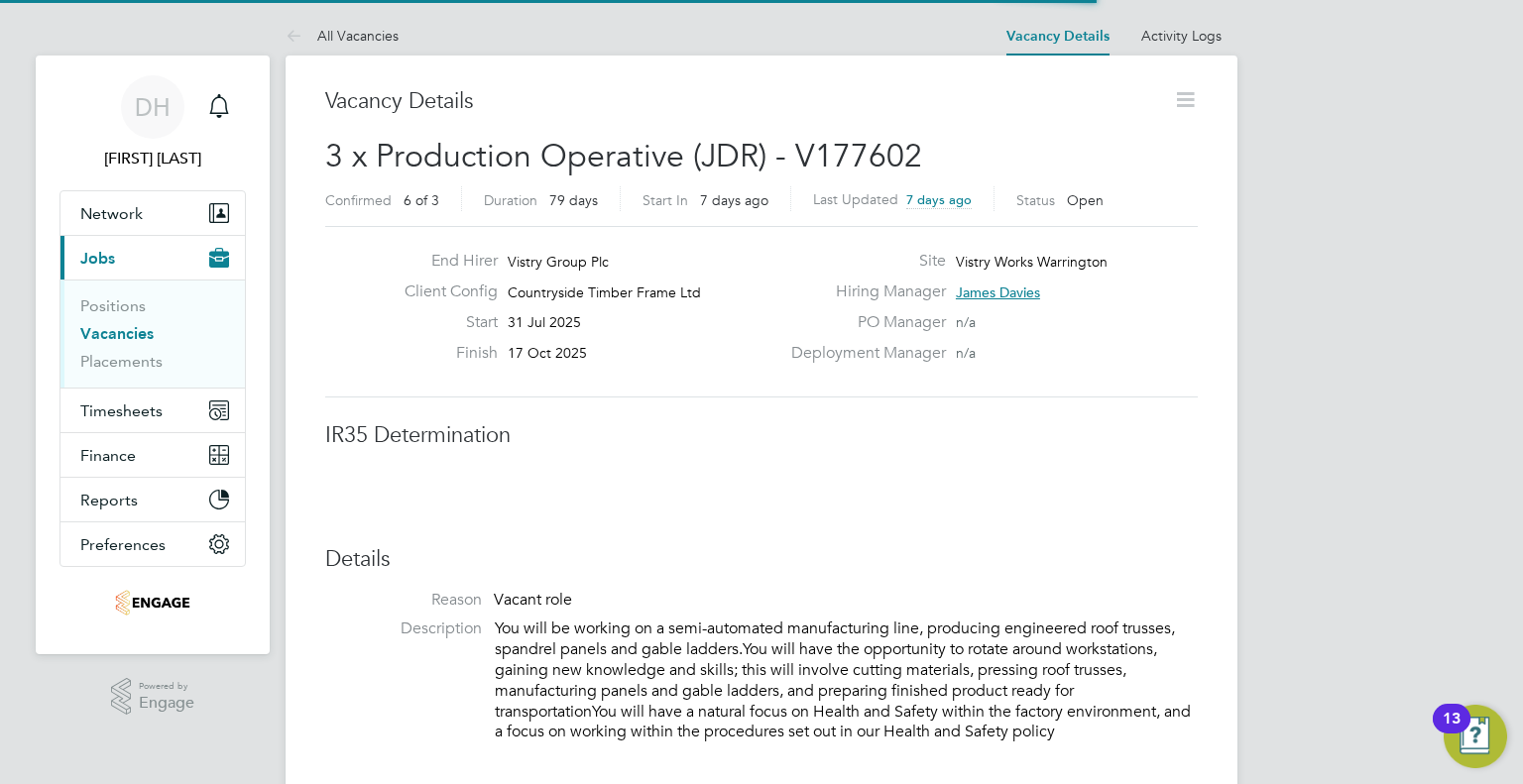 scroll, scrollTop: 10, scrollLeft: 9, axis: both 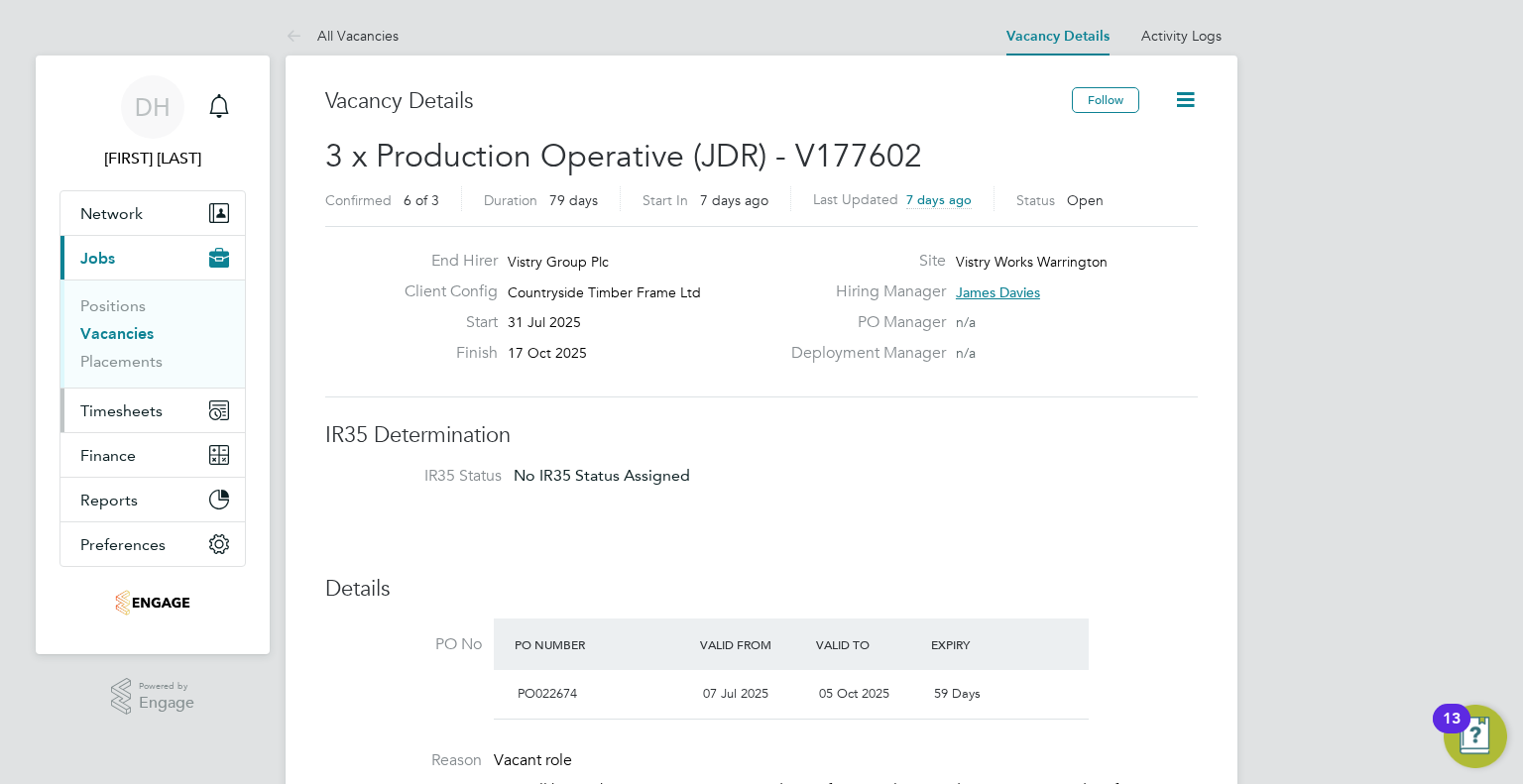 click on "Timesheets" at bounding box center (121, 410) 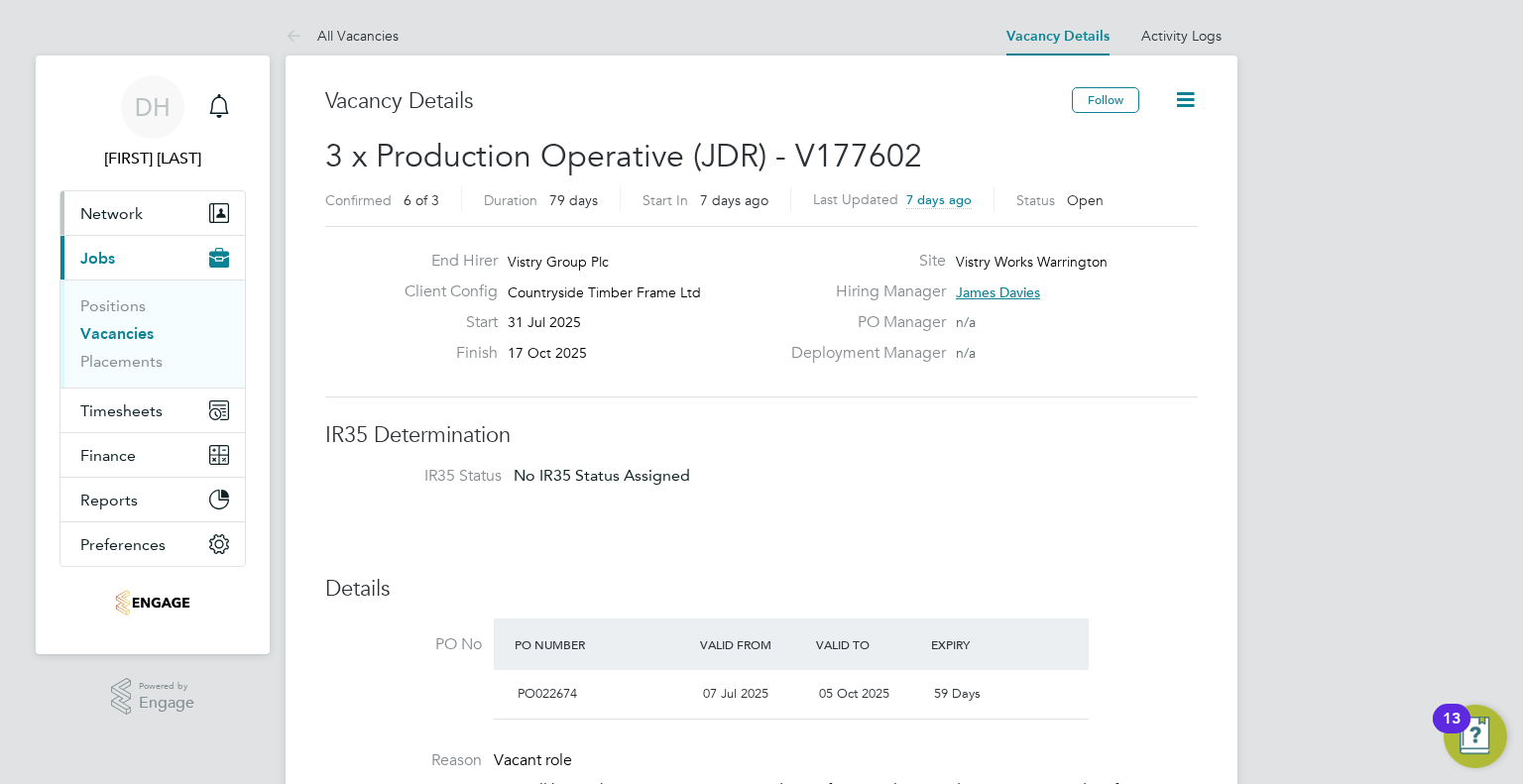 click on "Network" at bounding box center [111, 213] 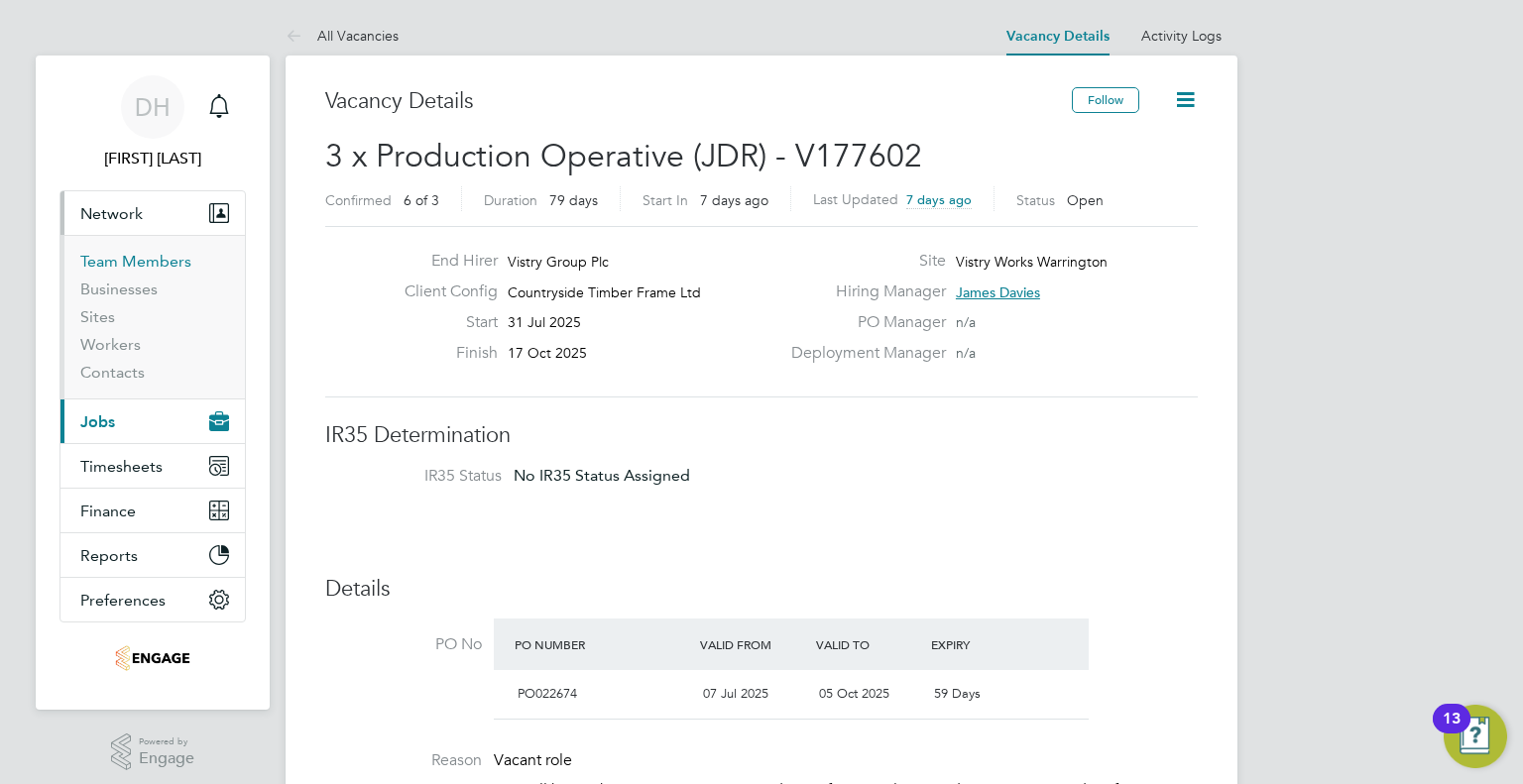 click on "Team Members" at bounding box center (136, 261) 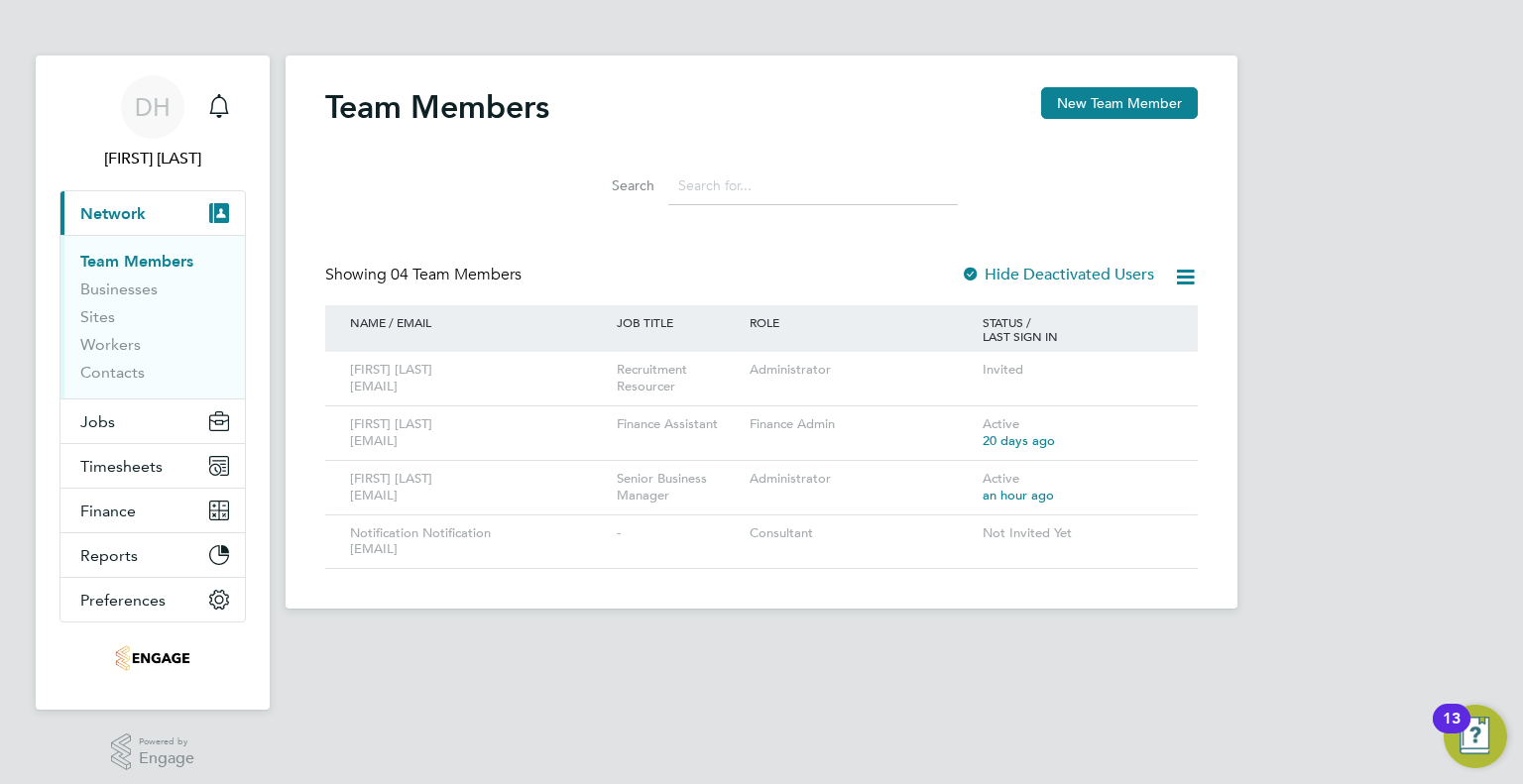 click 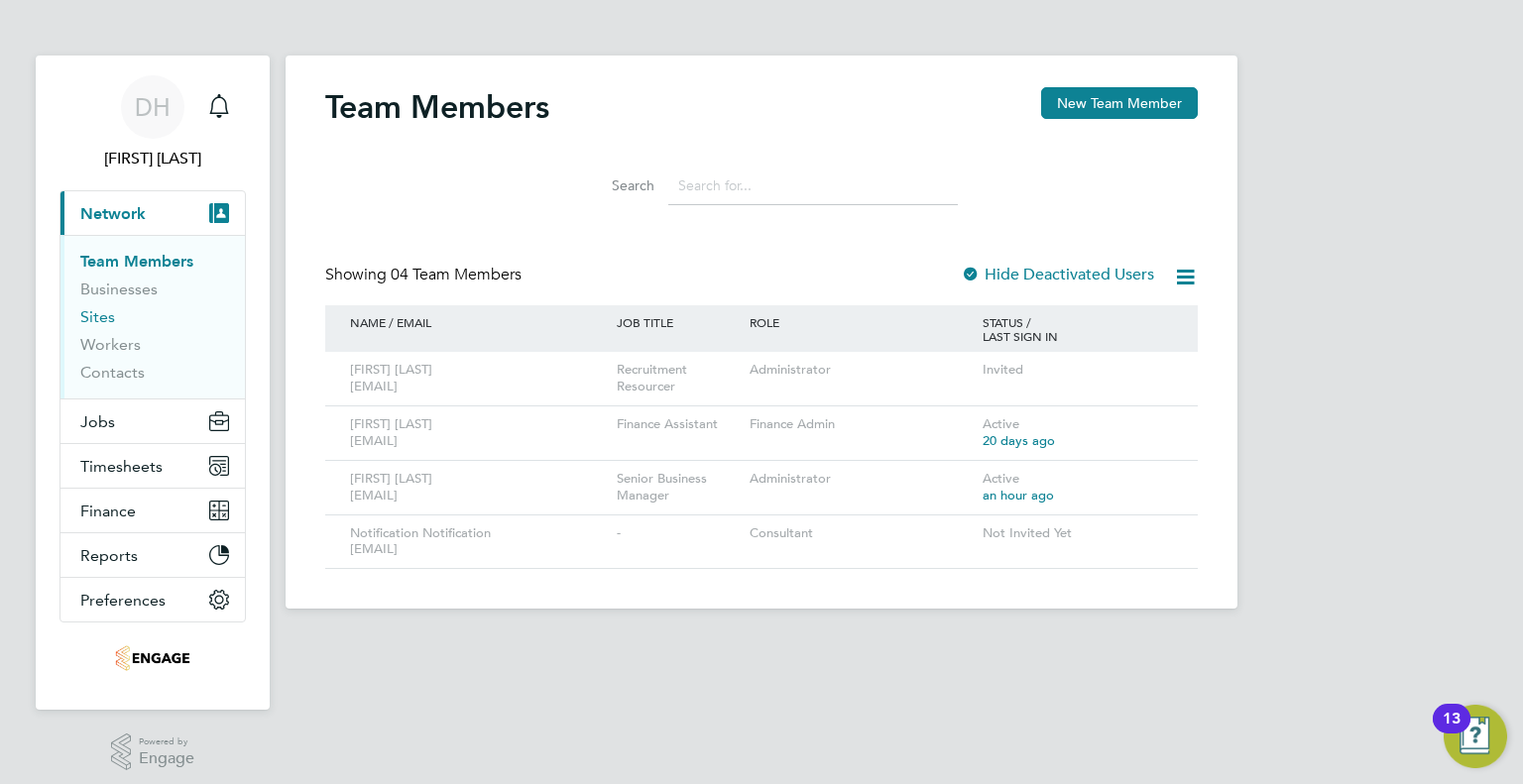 click on "Sites" at bounding box center [97, 316] 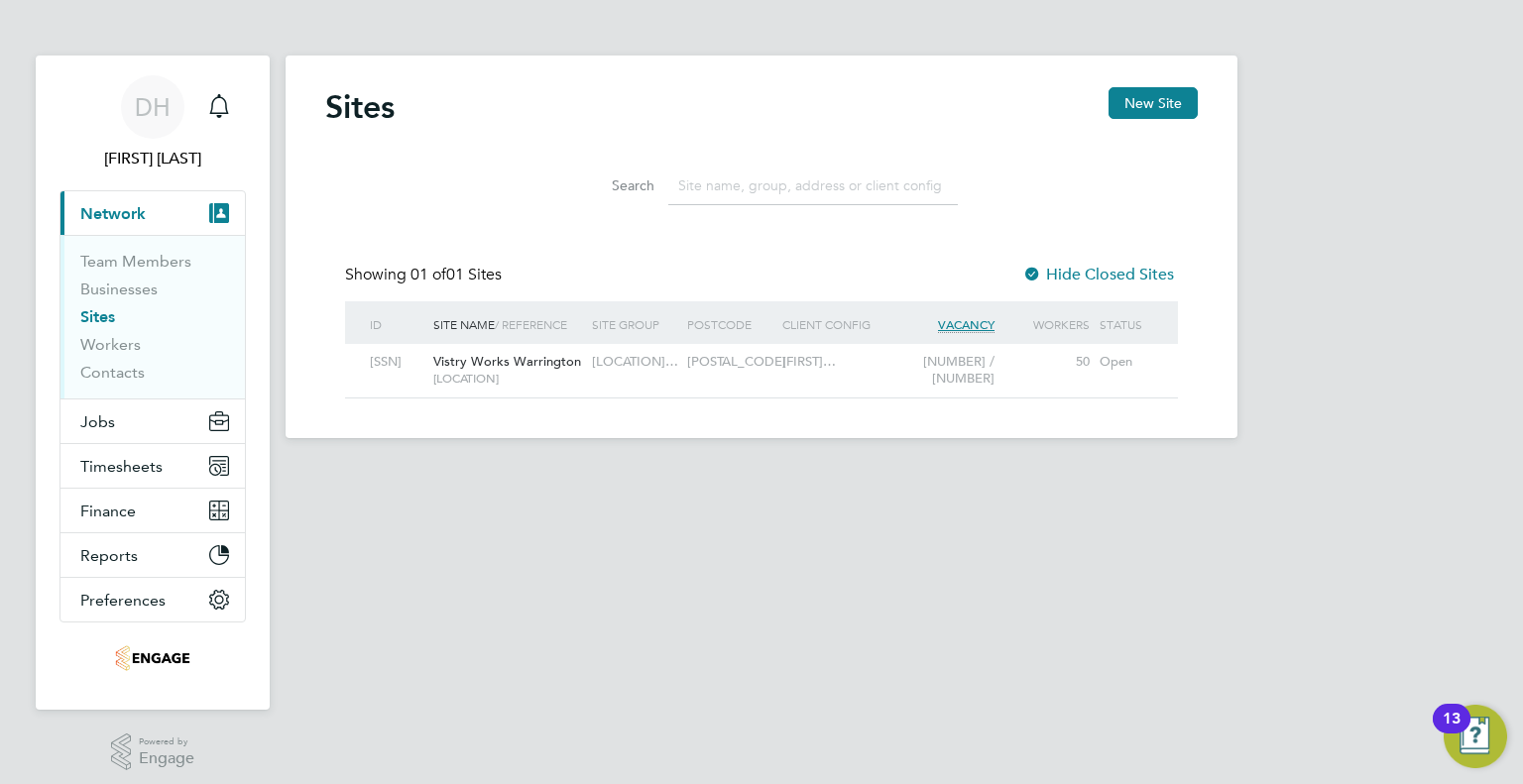 click on "Vistry Works Warrington   VW Warrington" 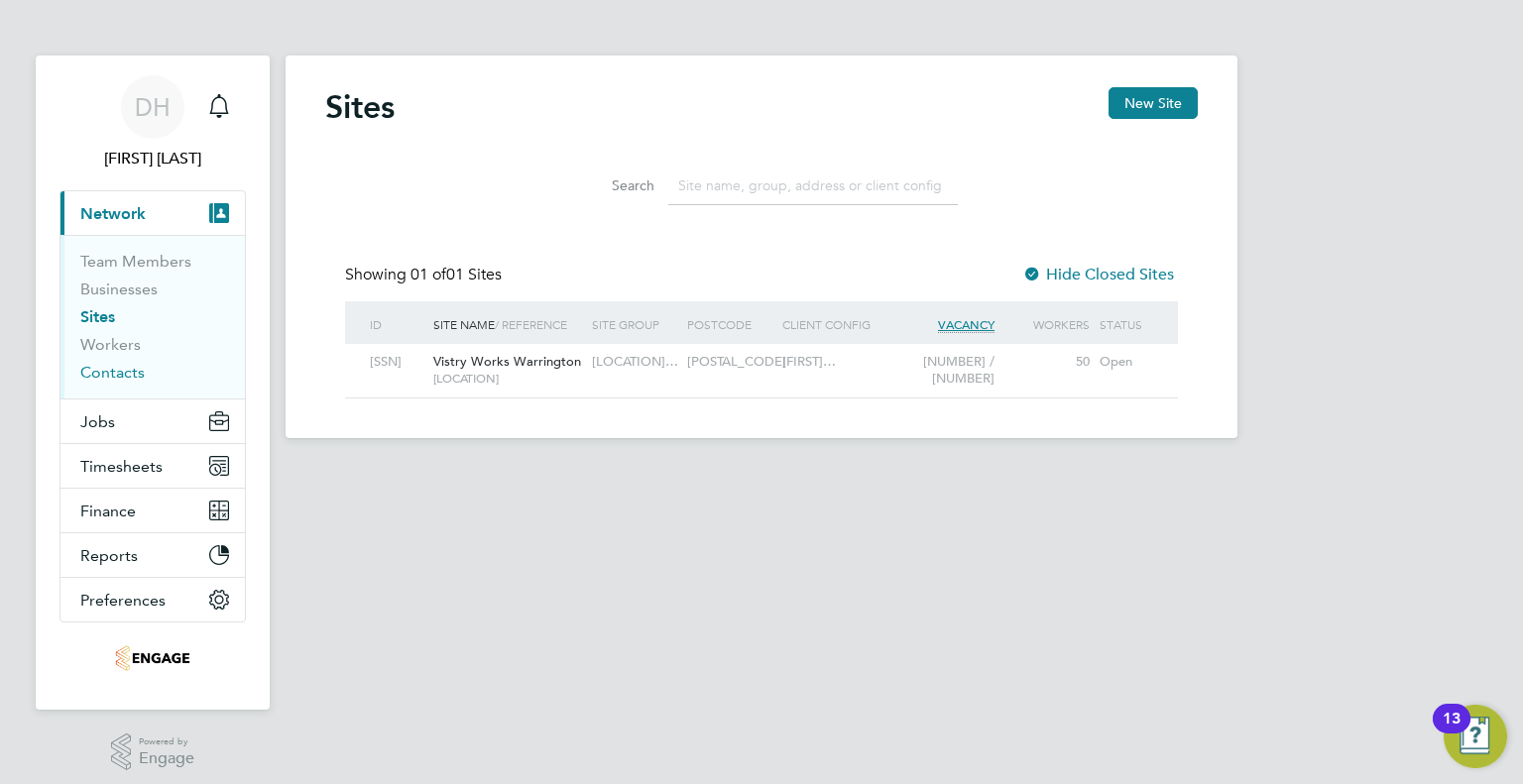 click on "Contacts" at bounding box center (112, 372) 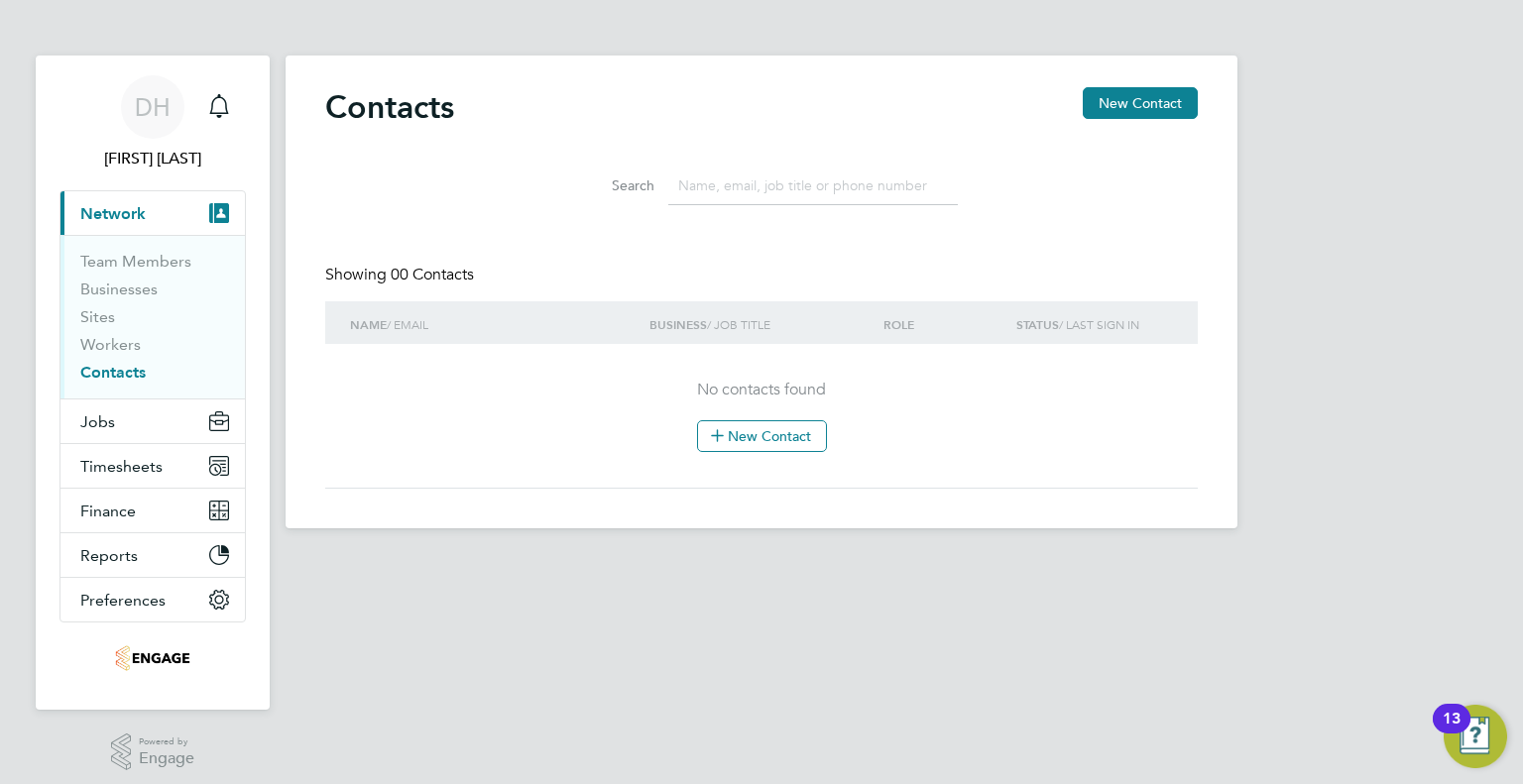 click 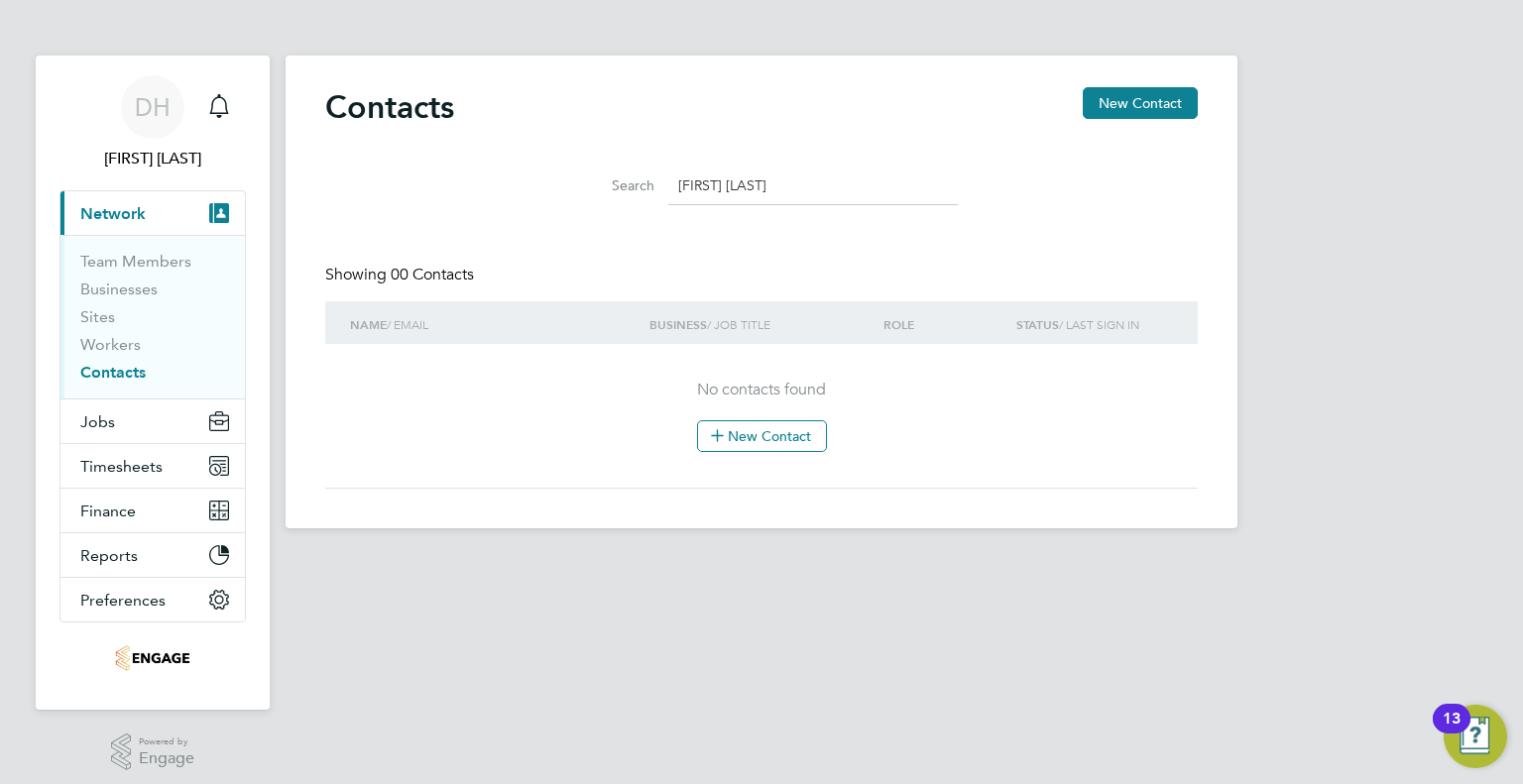 type on "matt korn" 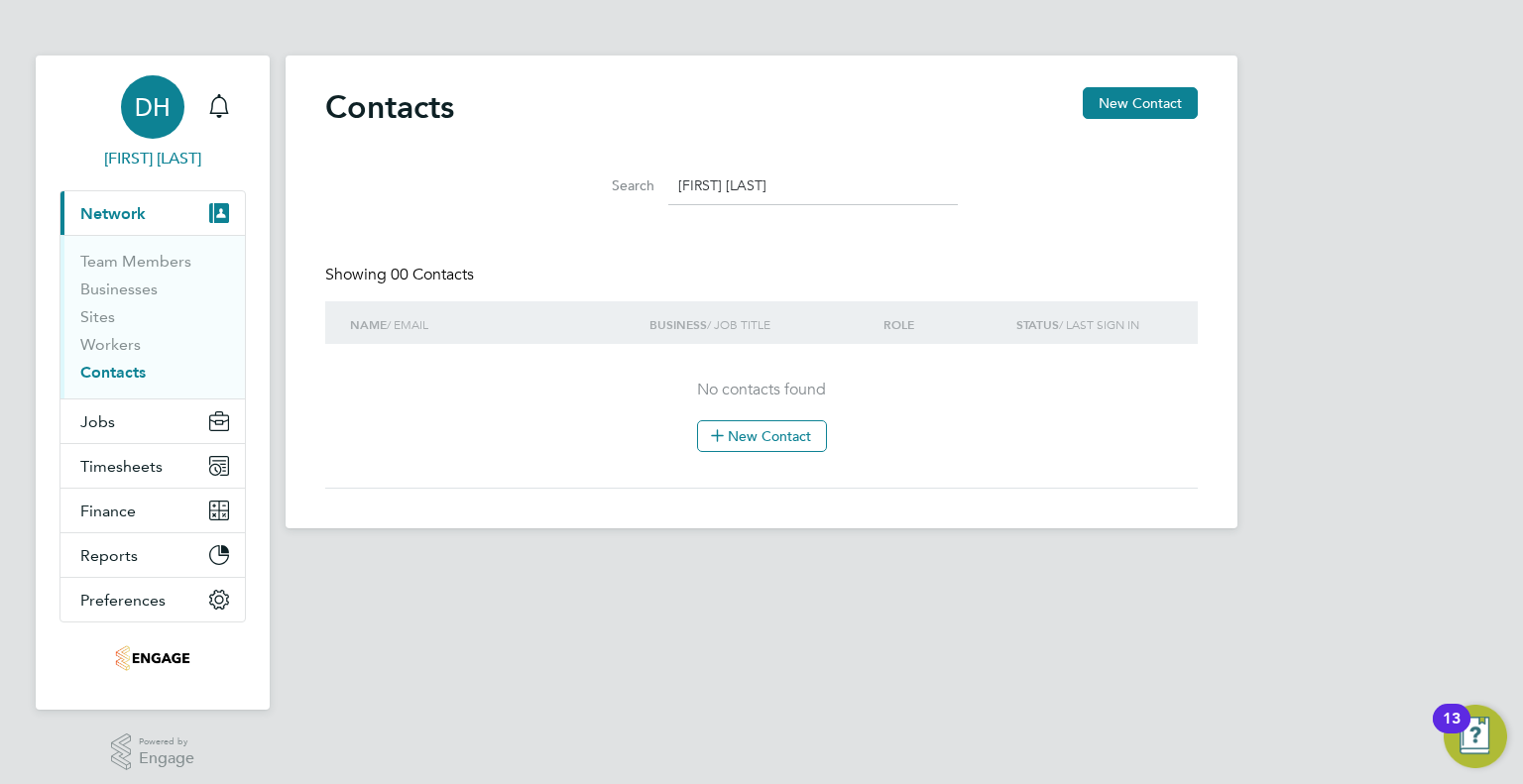 click on "DH" at bounding box center [153, 107] 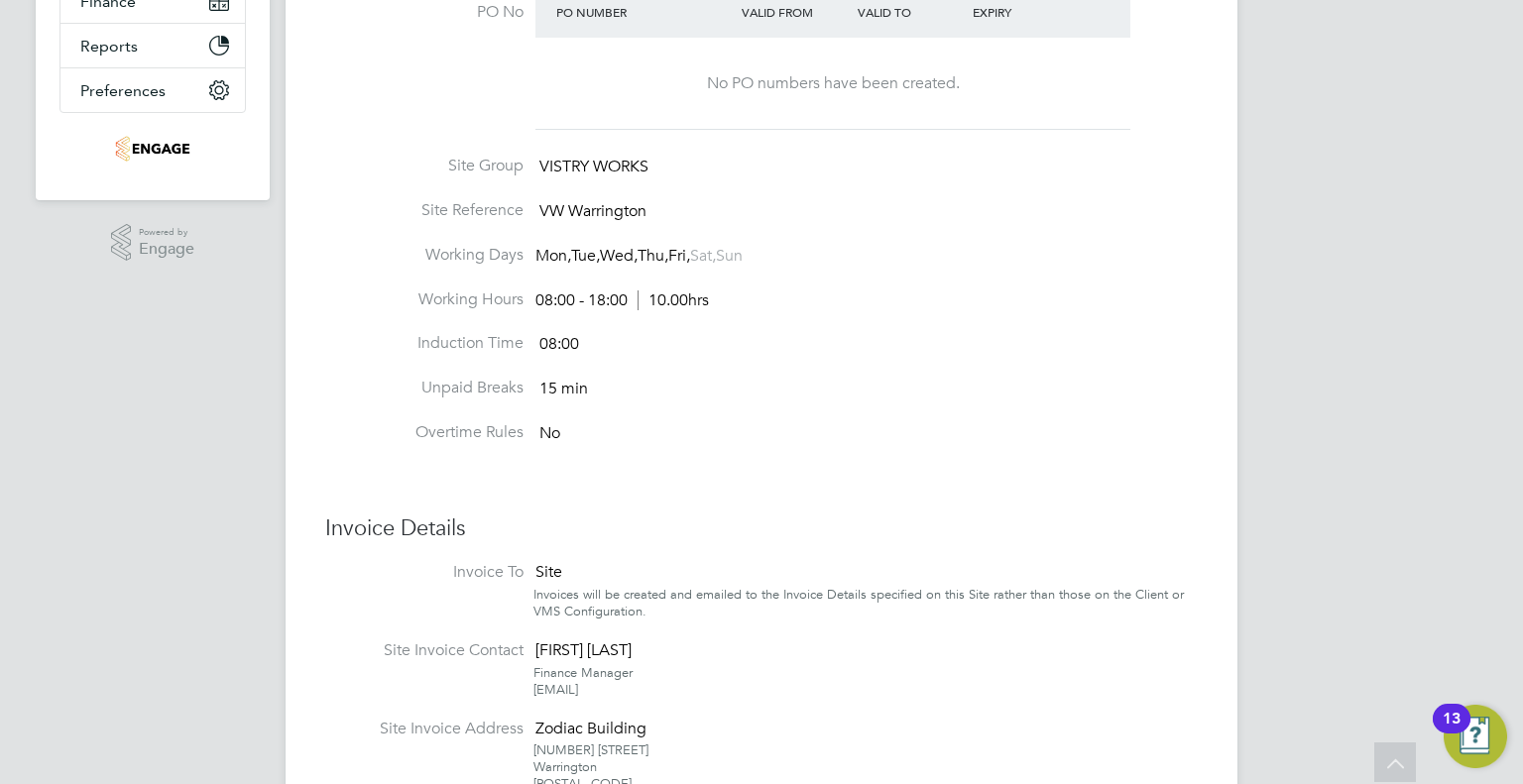scroll, scrollTop: 392, scrollLeft: 0, axis: vertical 